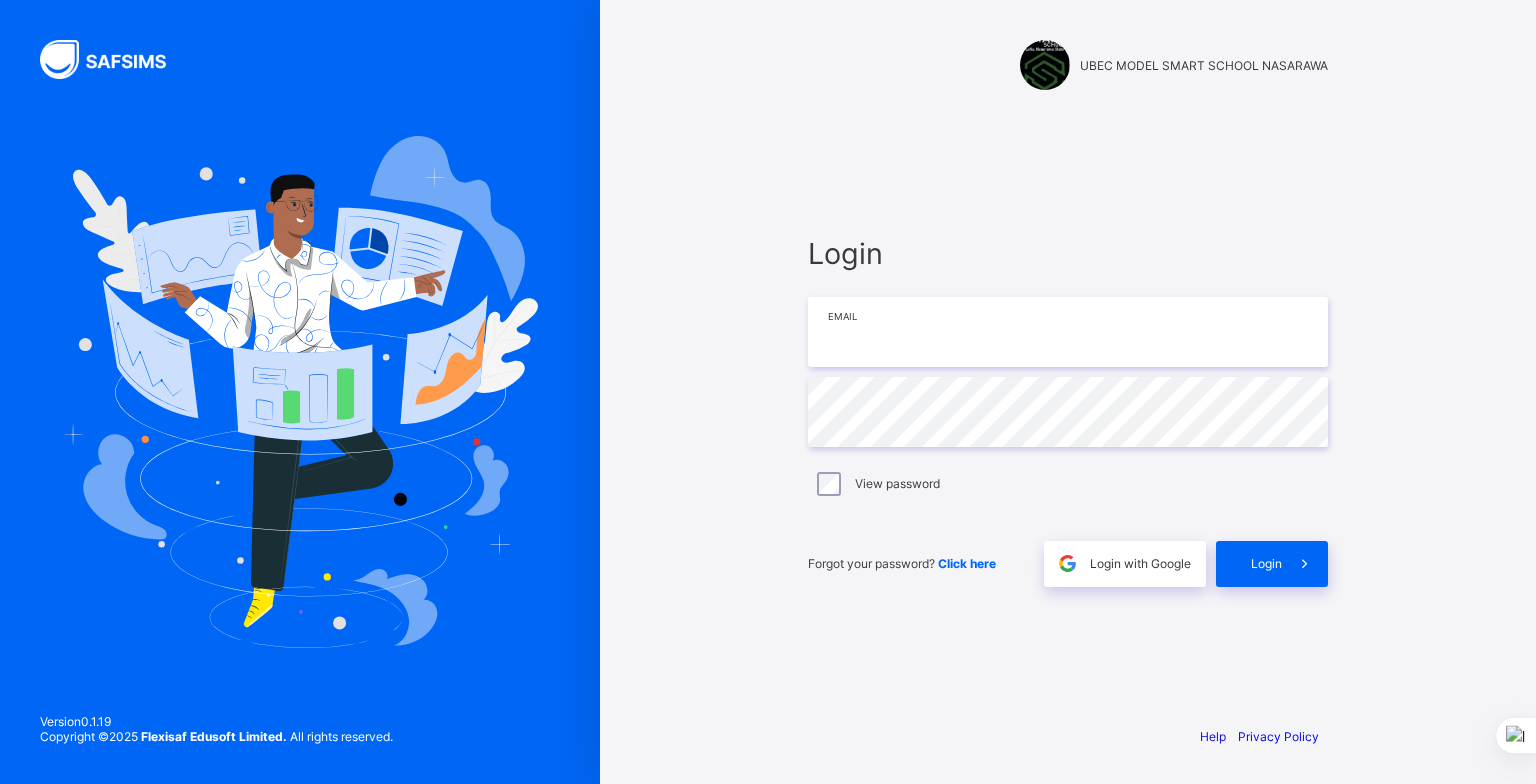 scroll, scrollTop: 0, scrollLeft: 0, axis: both 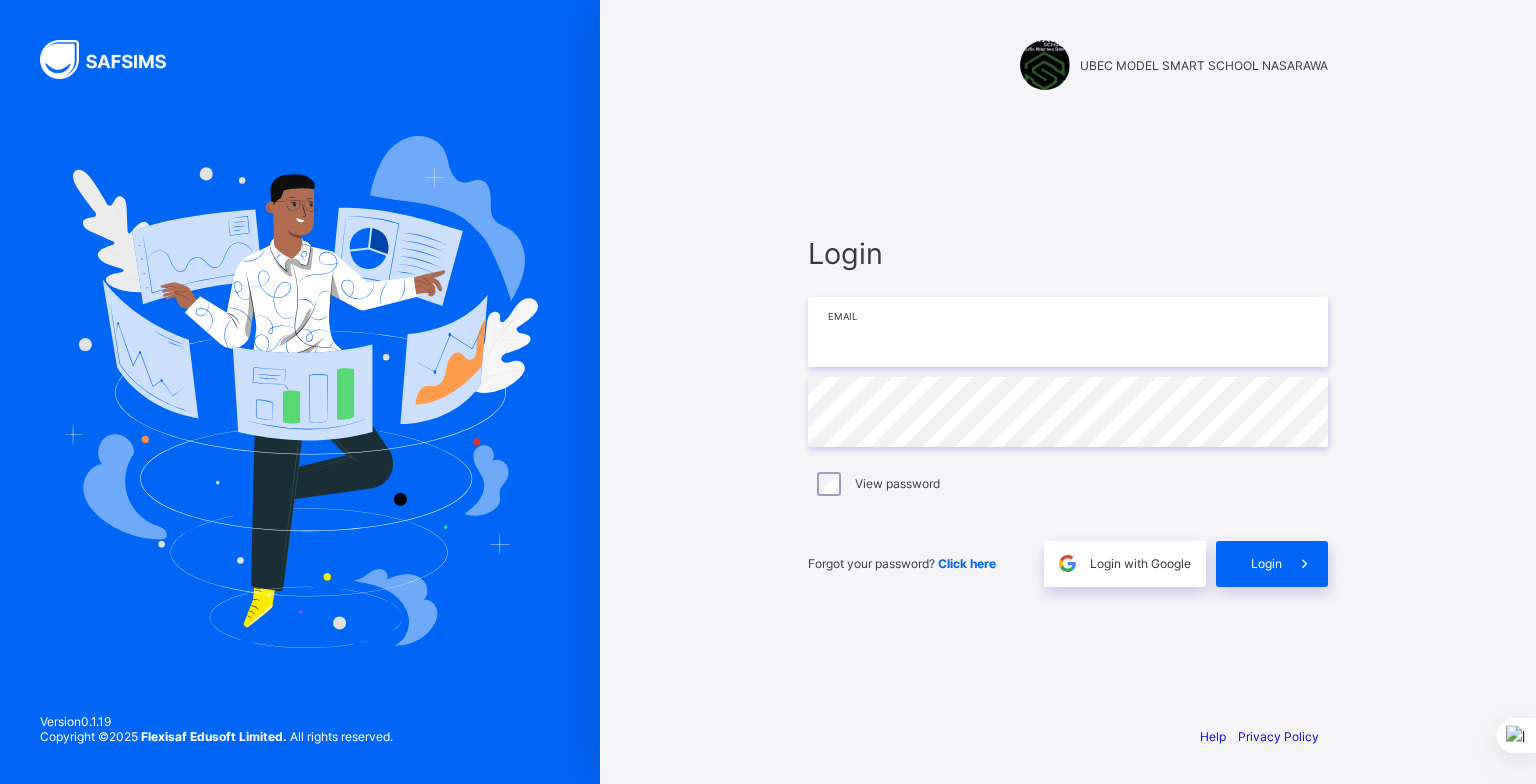 type on "**********" 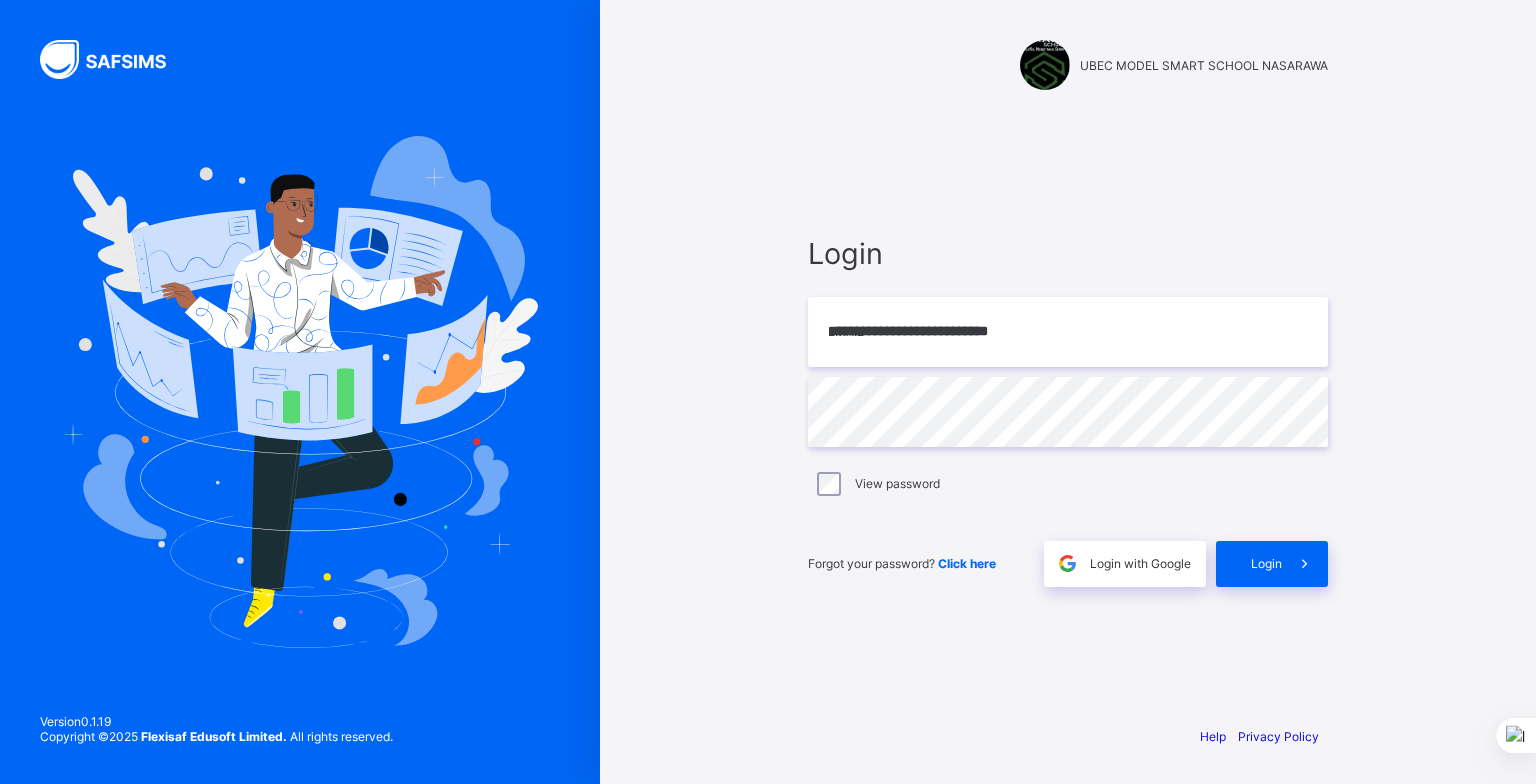 click on "**********" at bounding box center [1068, 392] 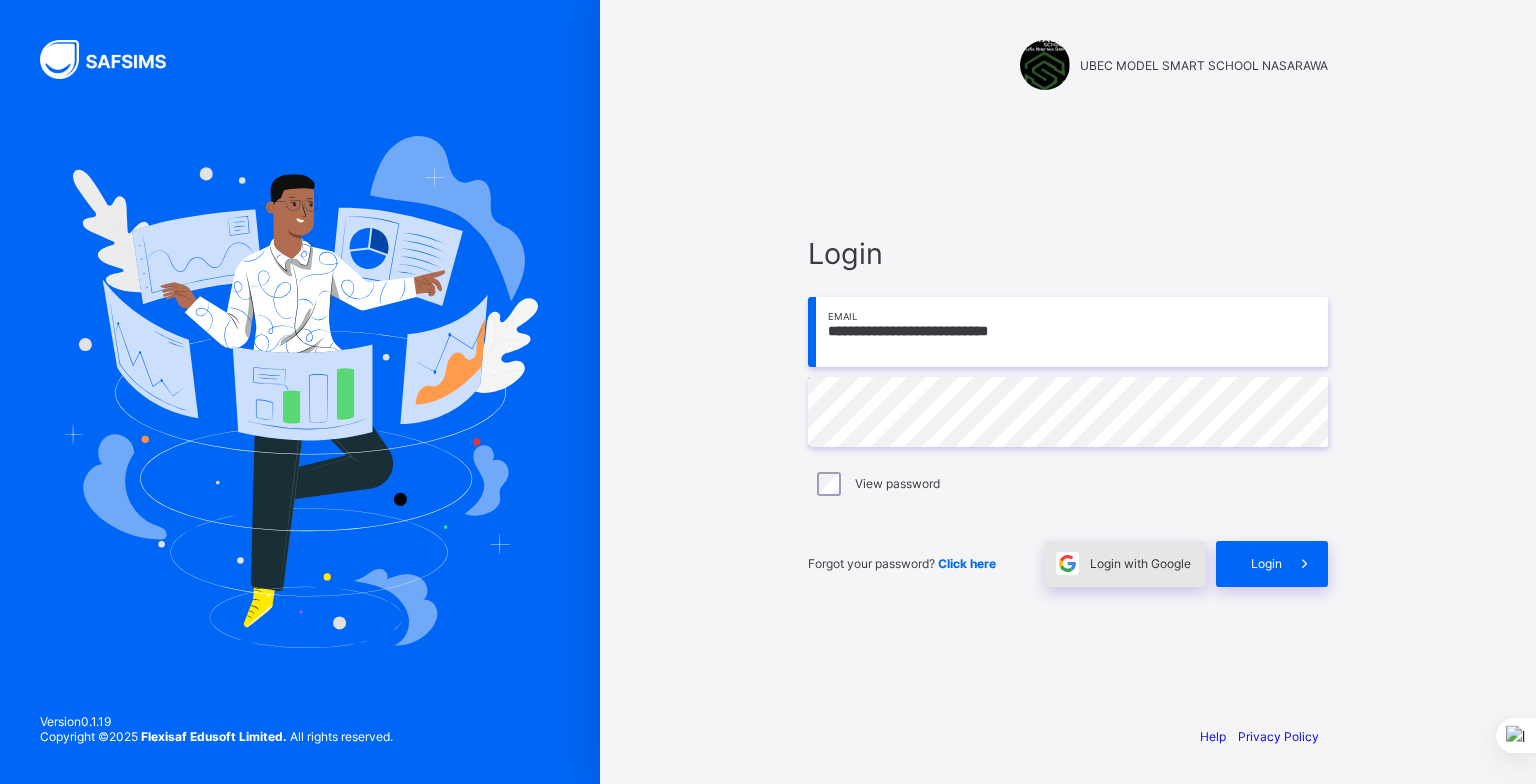 click on "Login with Google" at bounding box center (1140, 563) 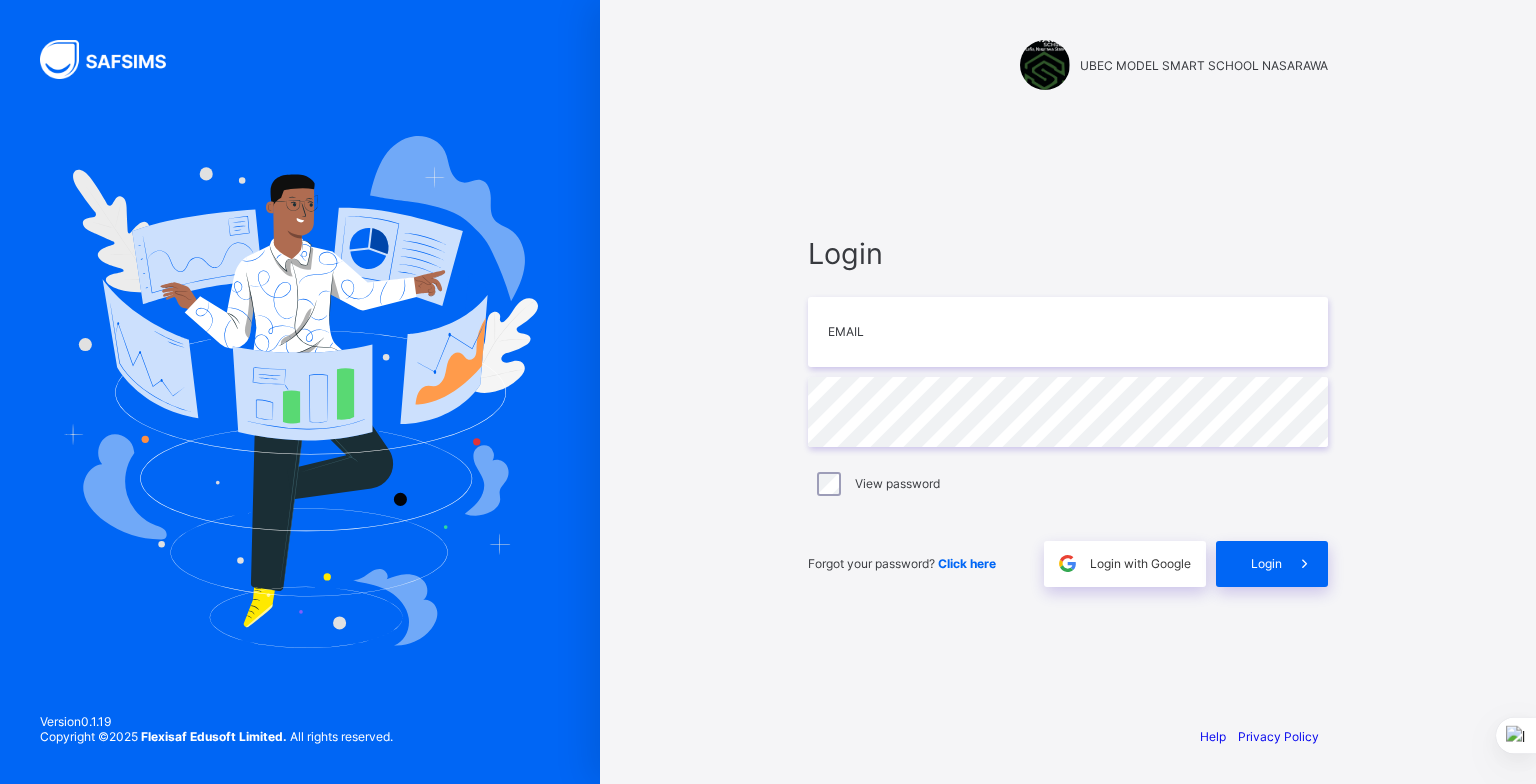 scroll, scrollTop: 0, scrollLeft: 0, axis: both 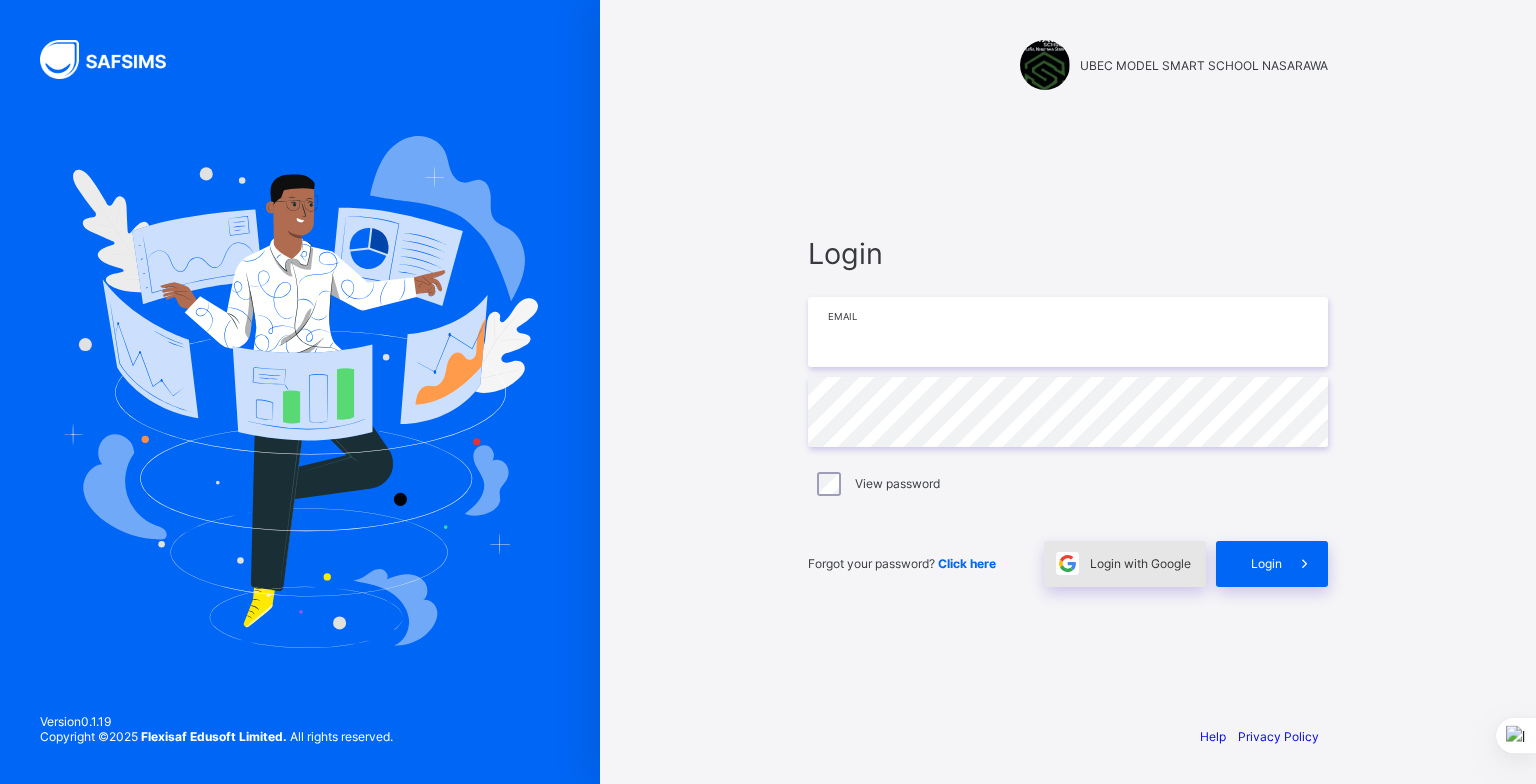 type on "**********" 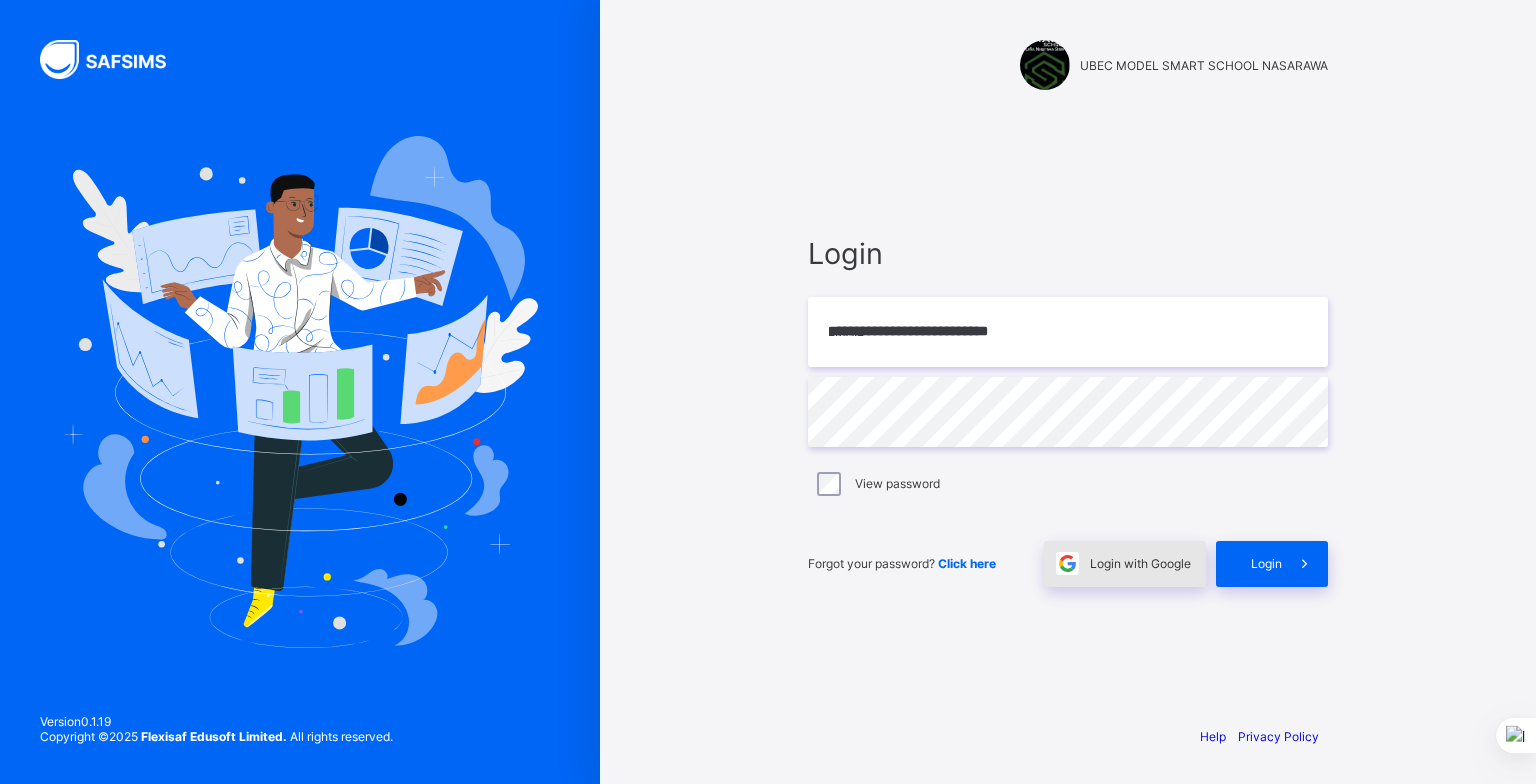 click on "Login with Google" at bounding box center [1140, 563] 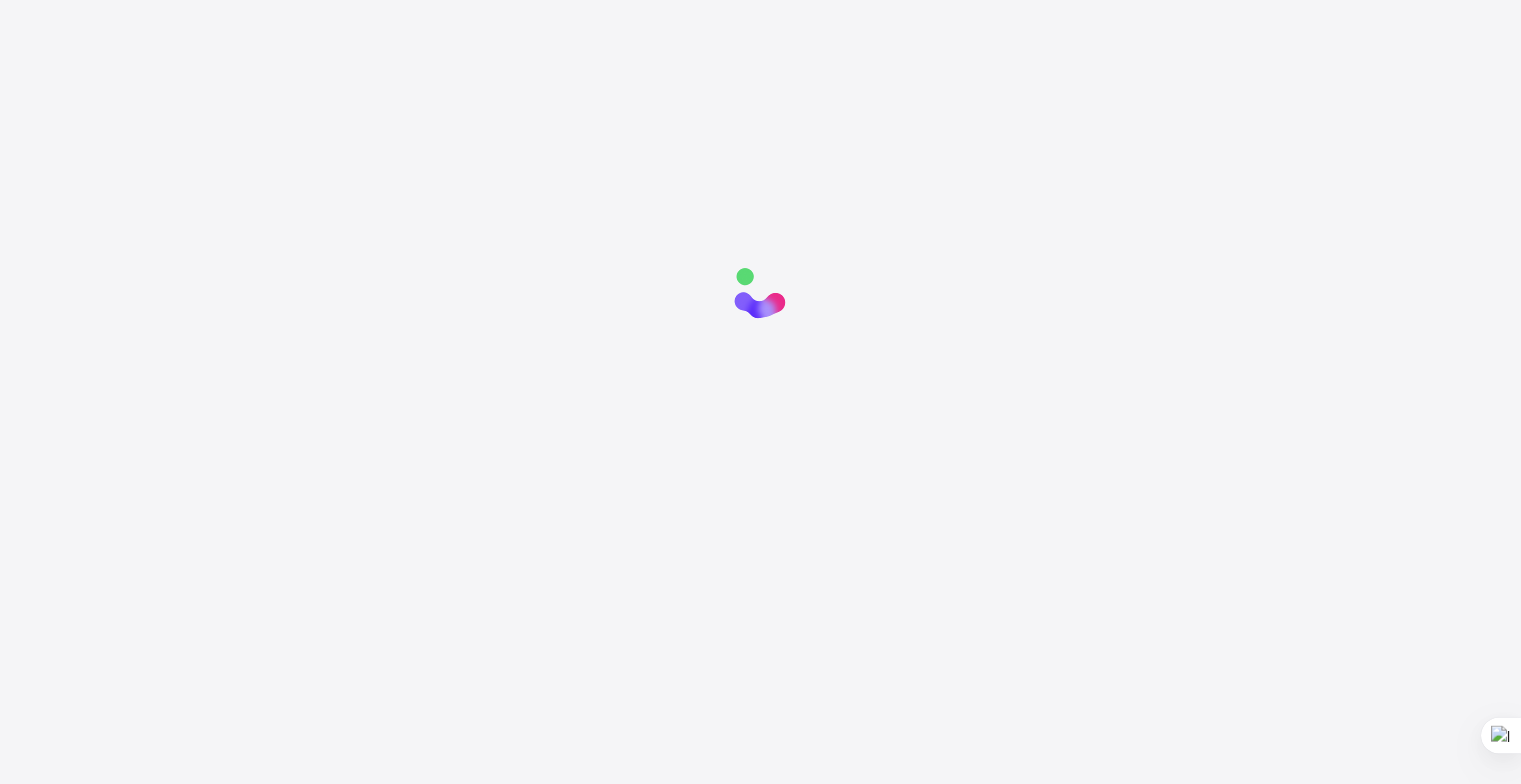 scroll, scrollTop: 0, scrollLeft: 0, axis: both 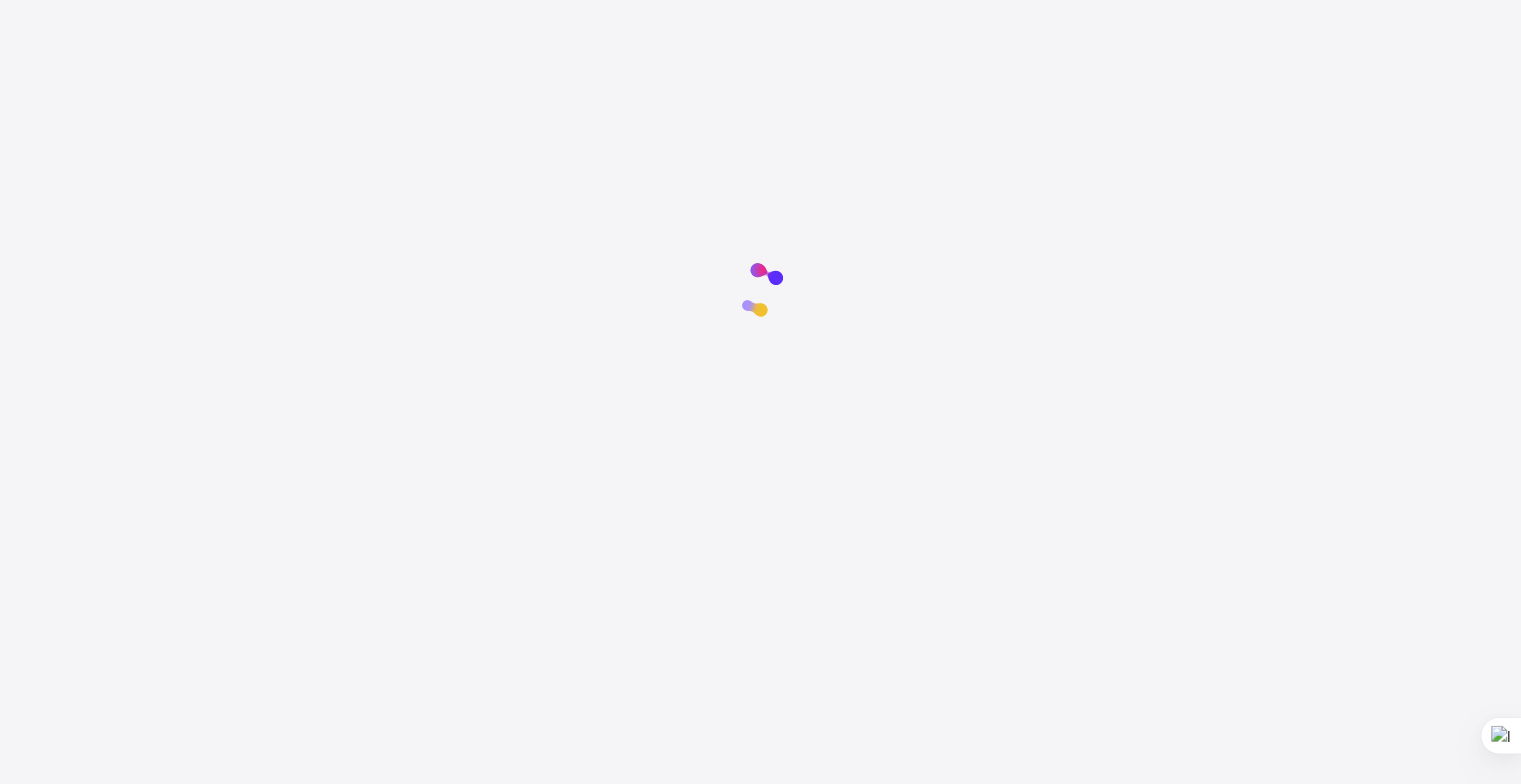 click 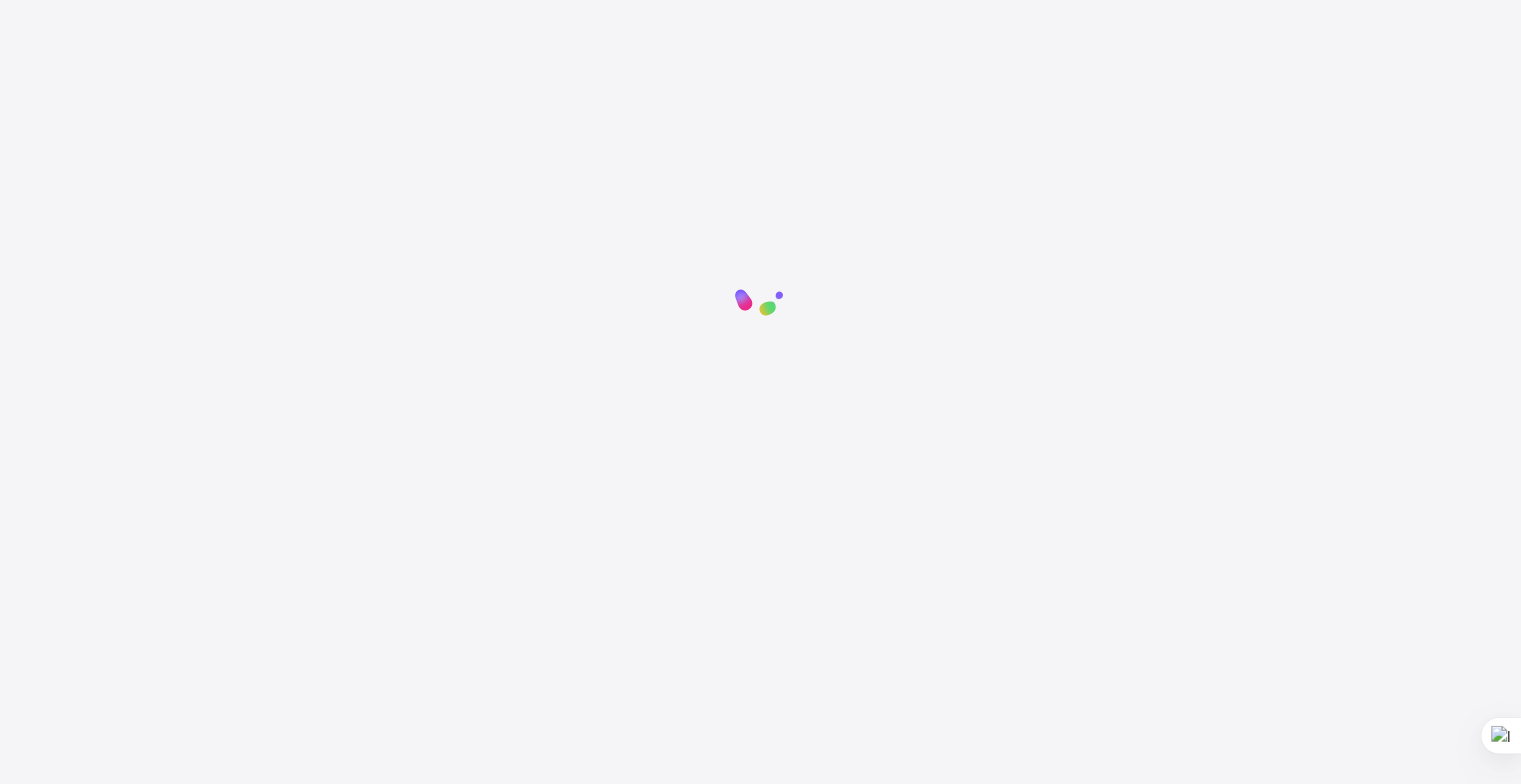 click 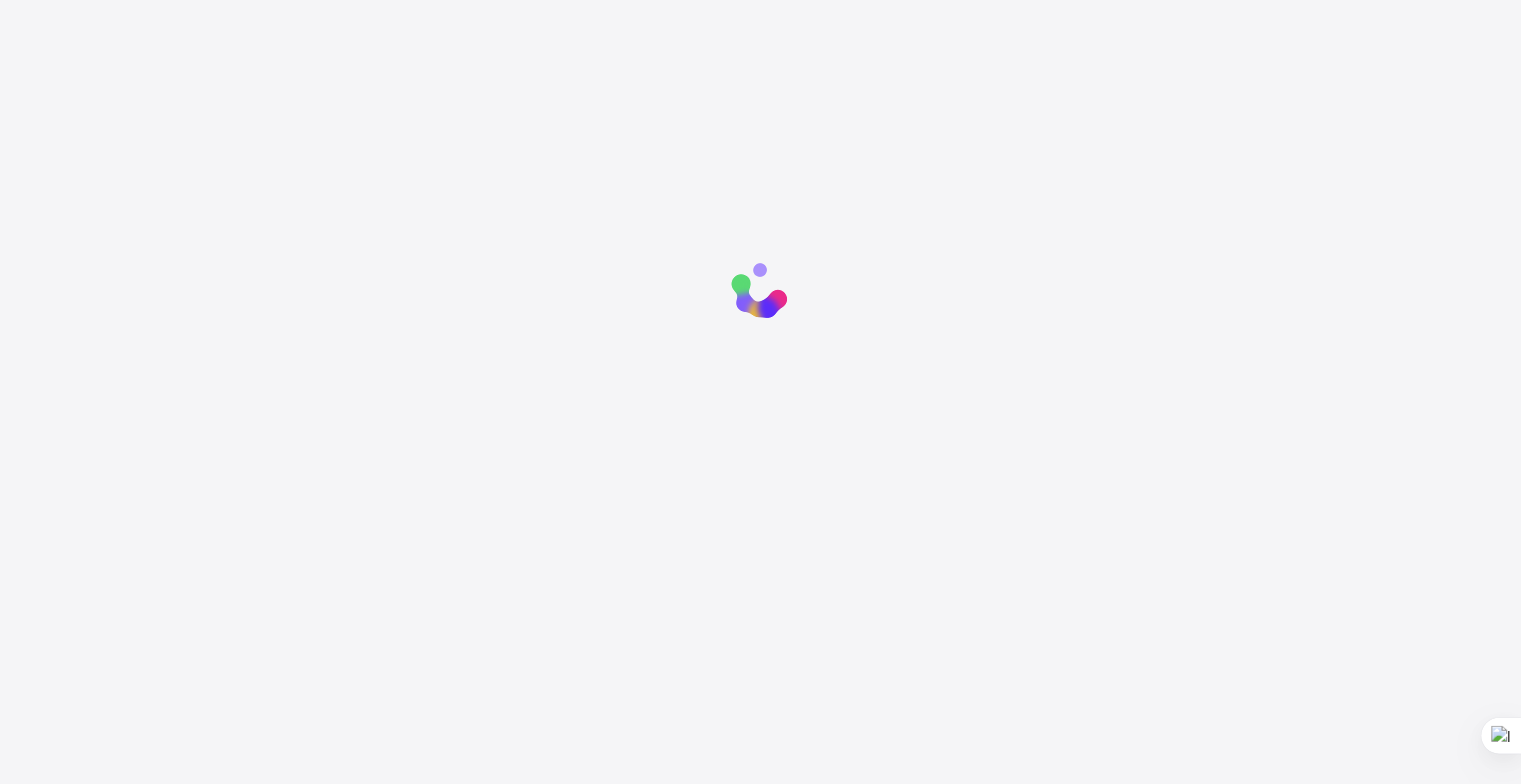 click 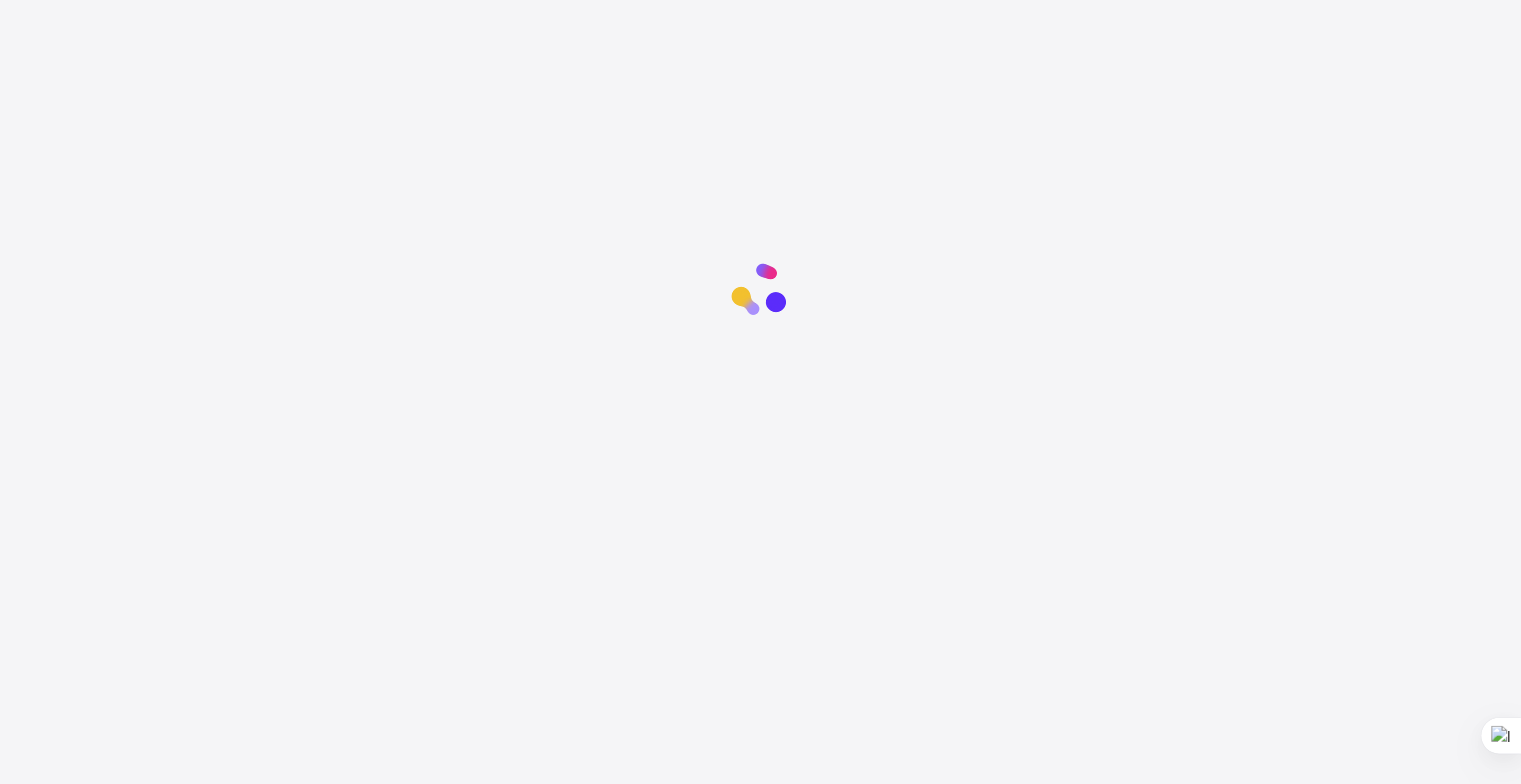 click 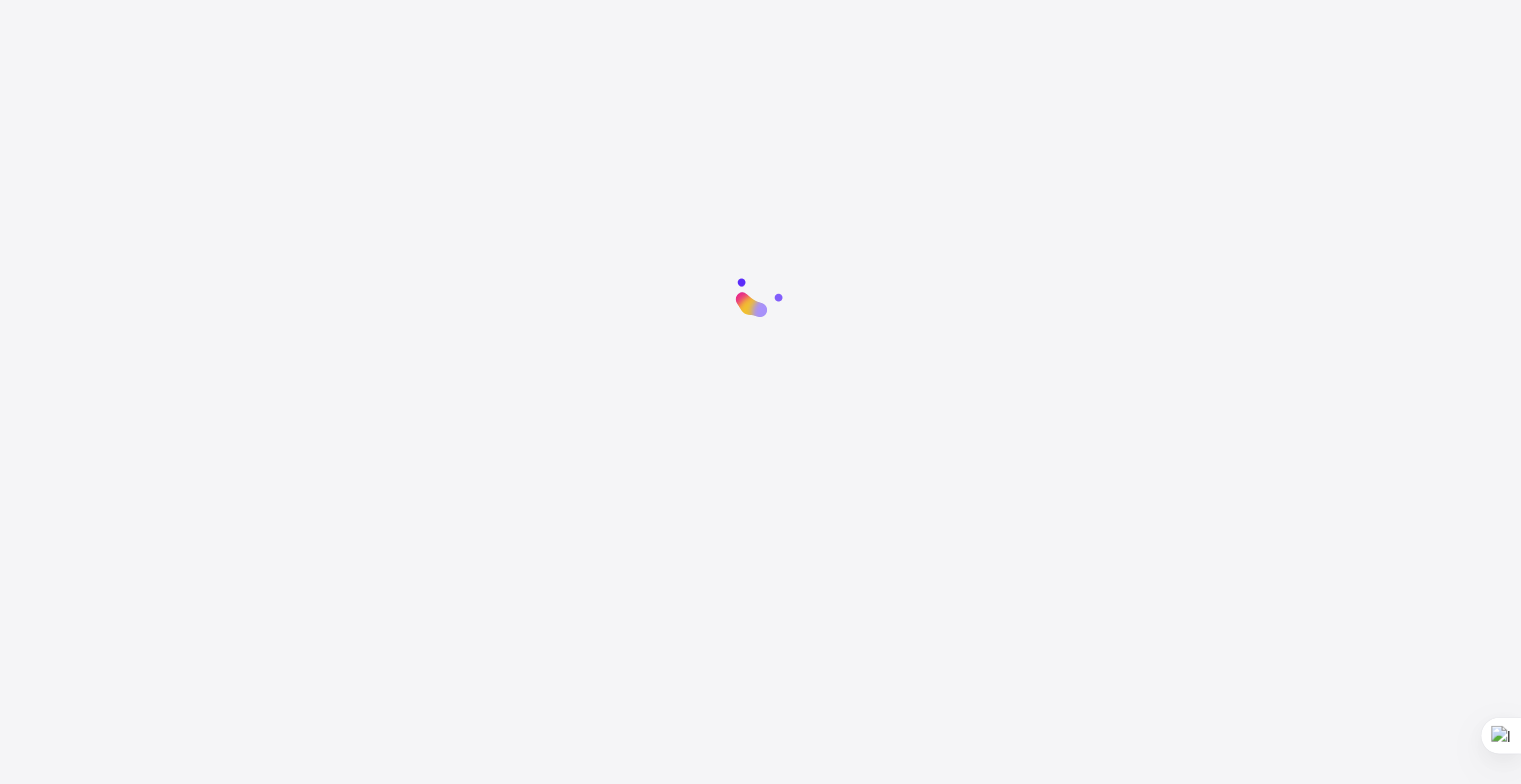 click 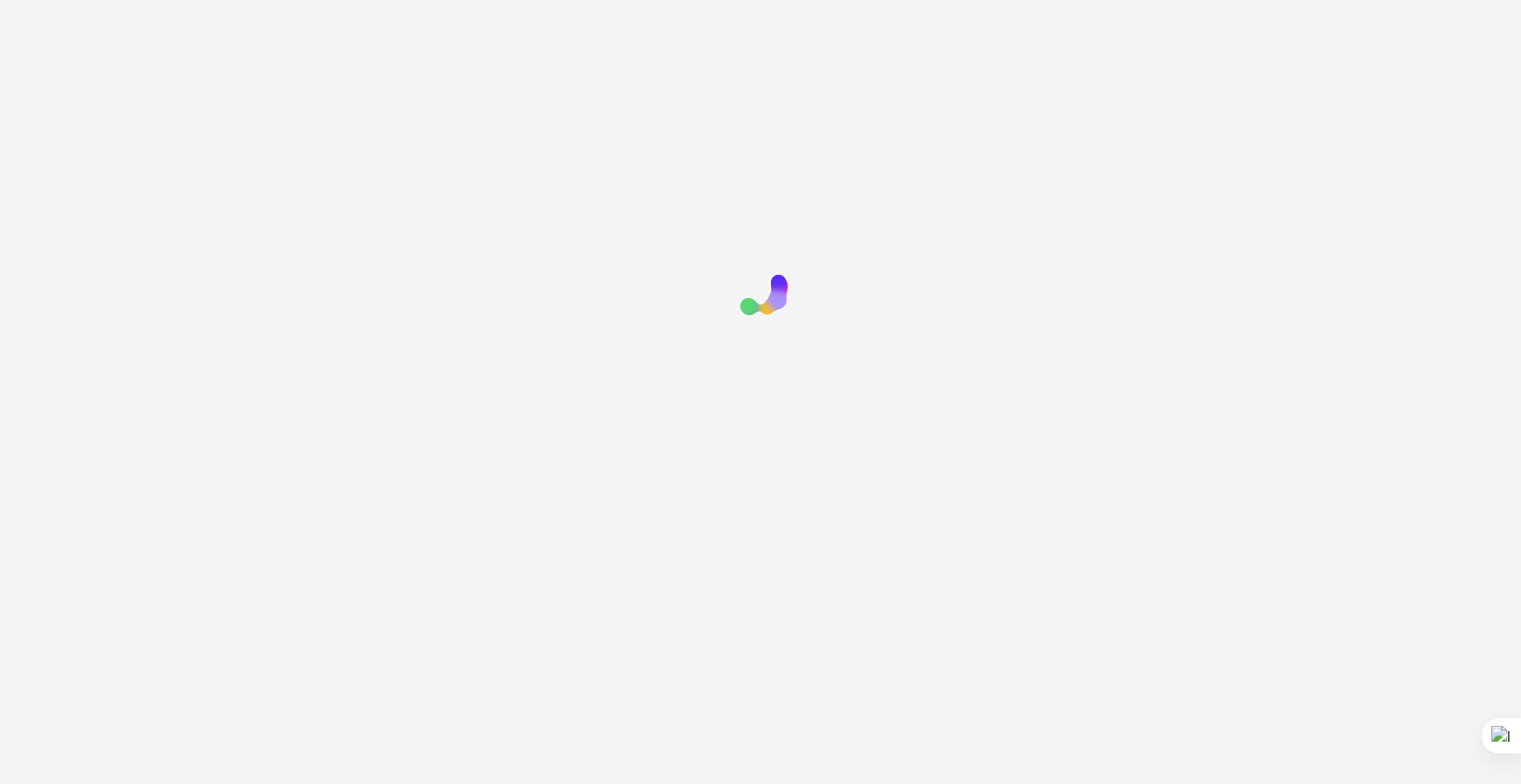 click 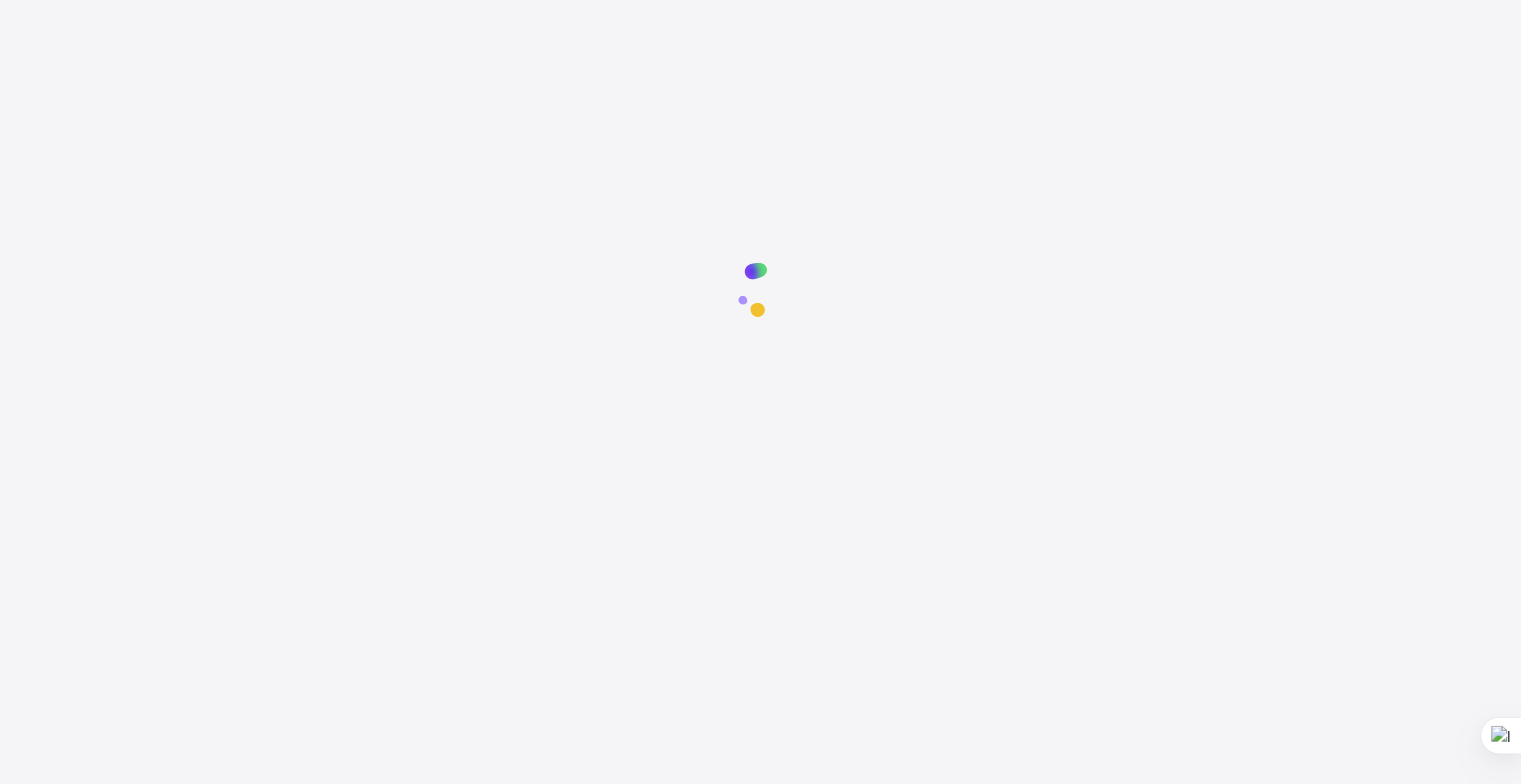 click 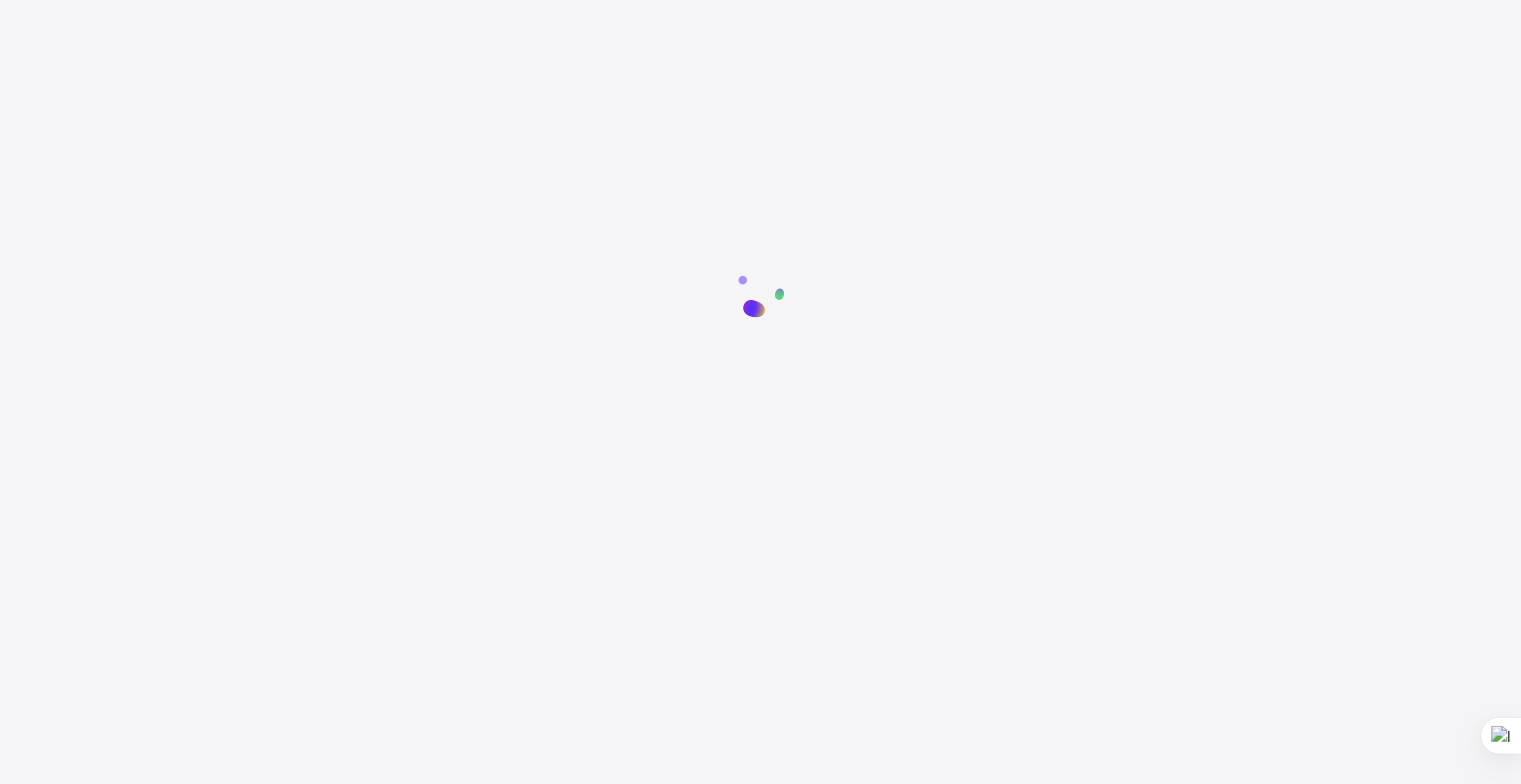 click 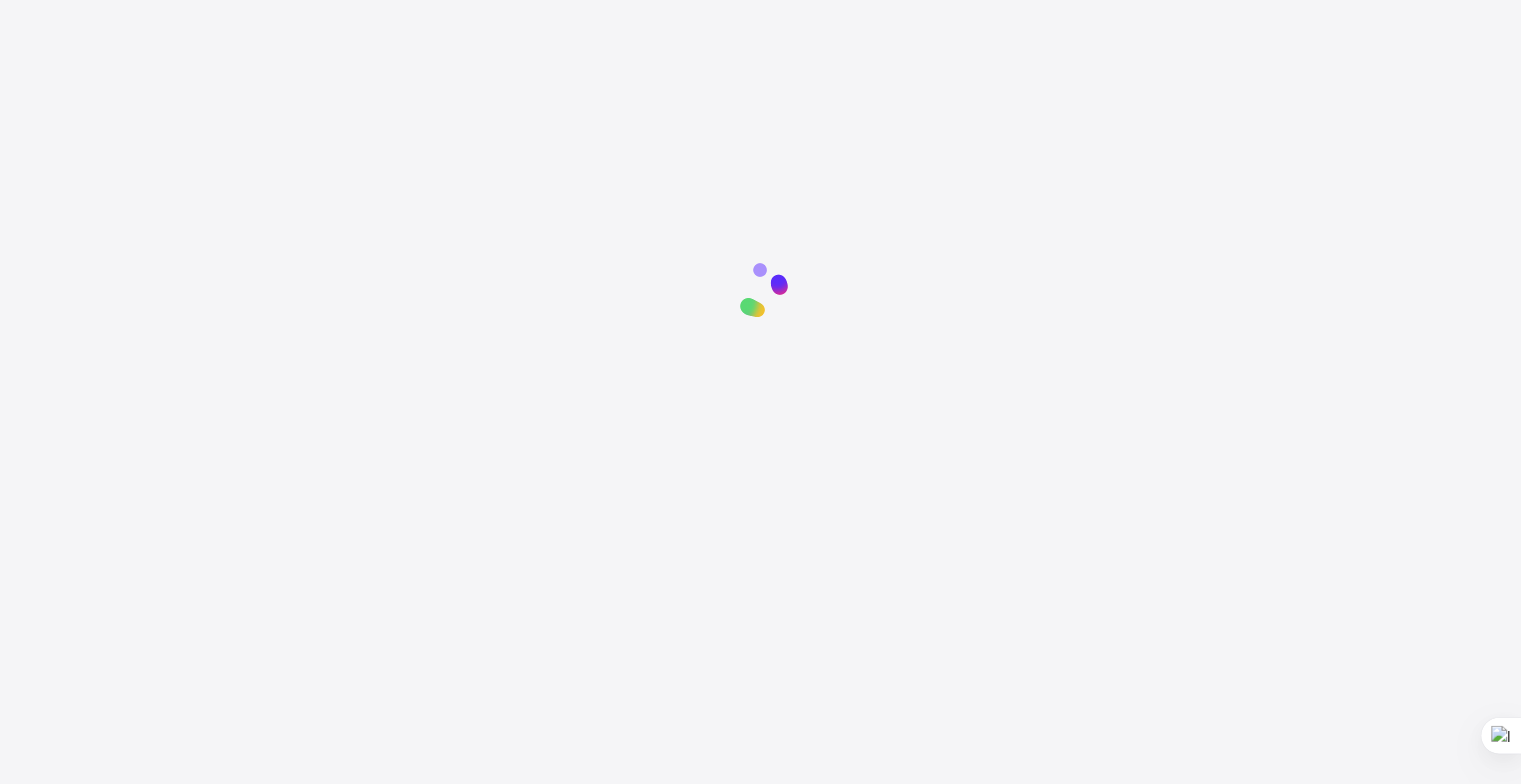 click at bounding box center [760, 291] 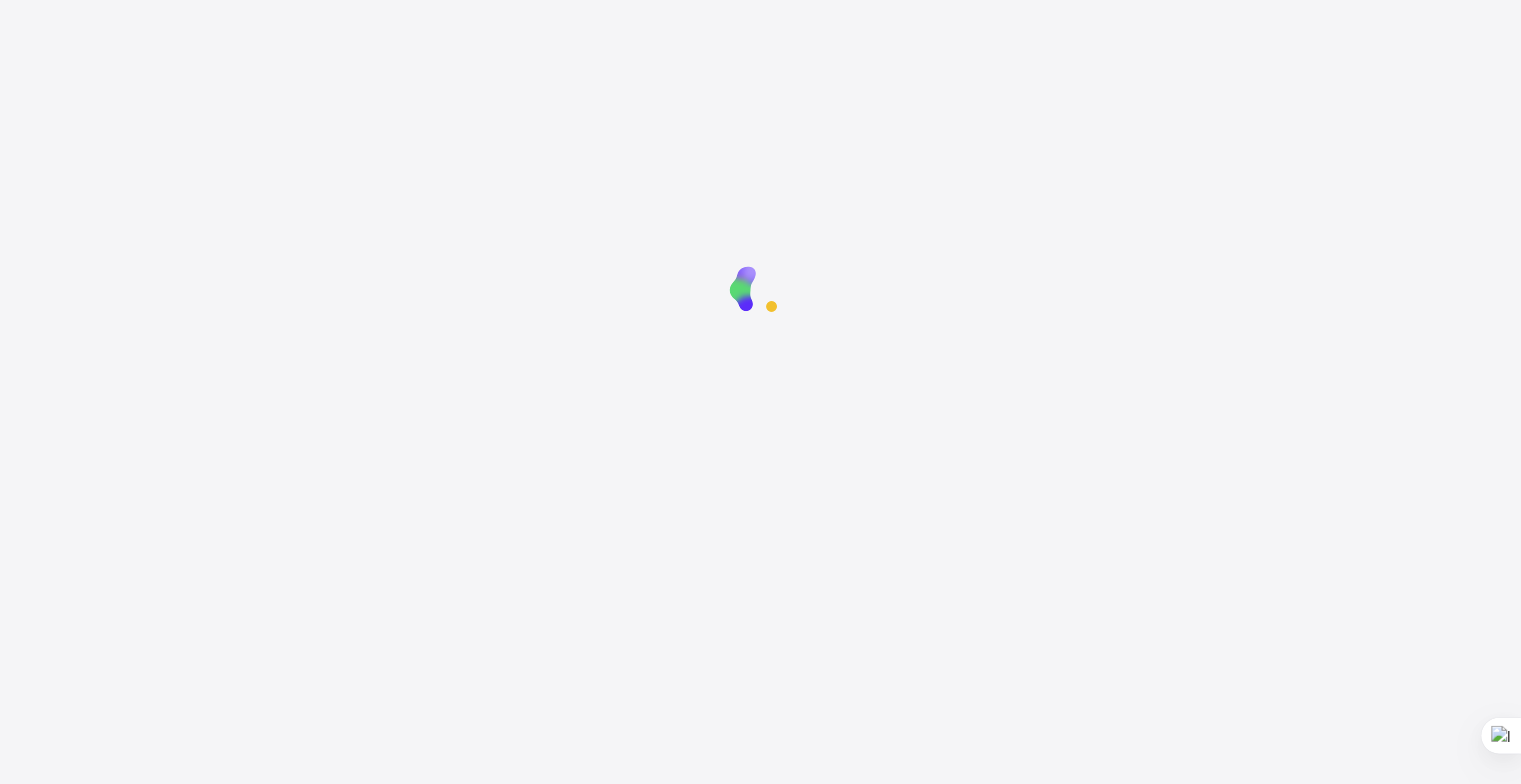 click 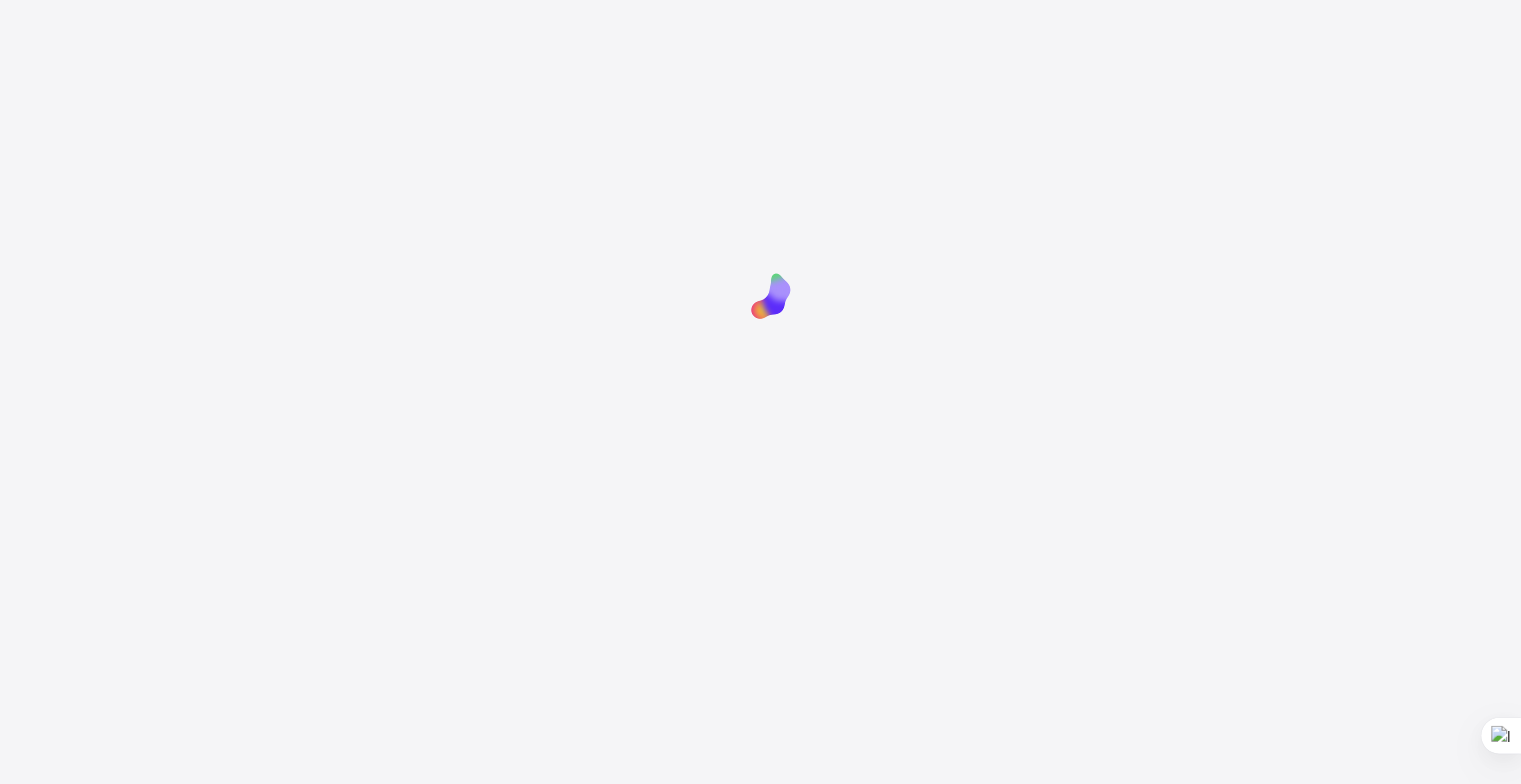 click 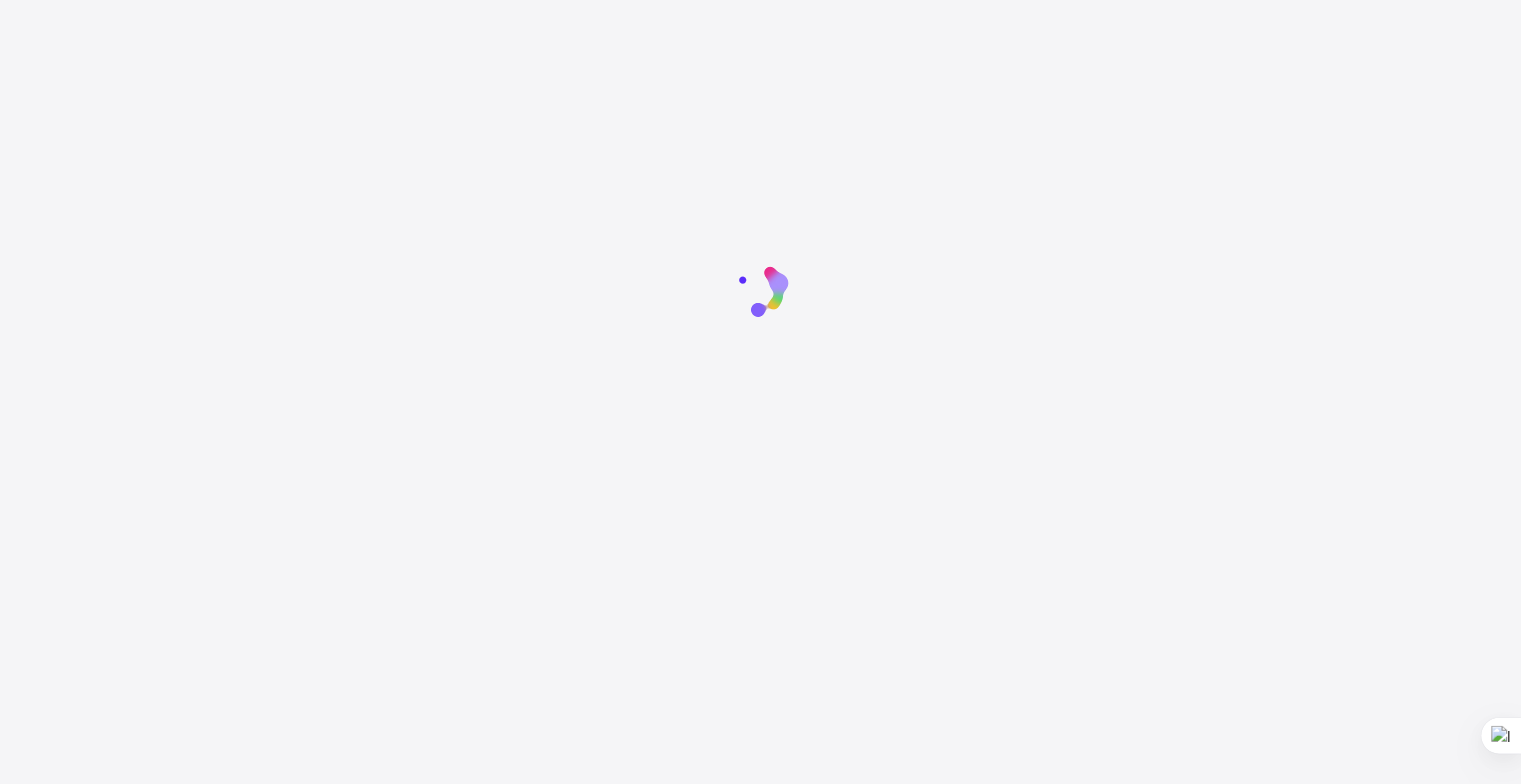 click 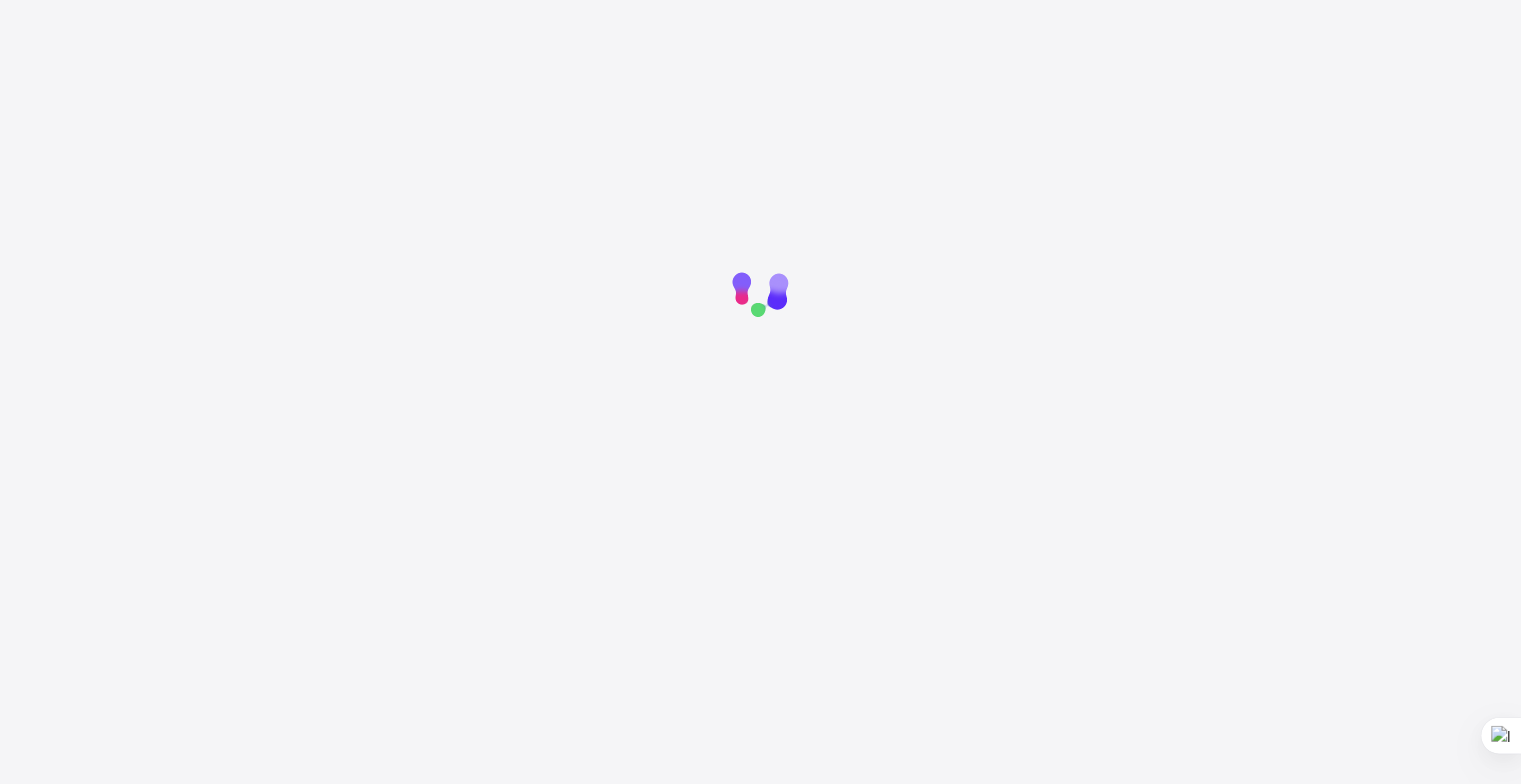 click 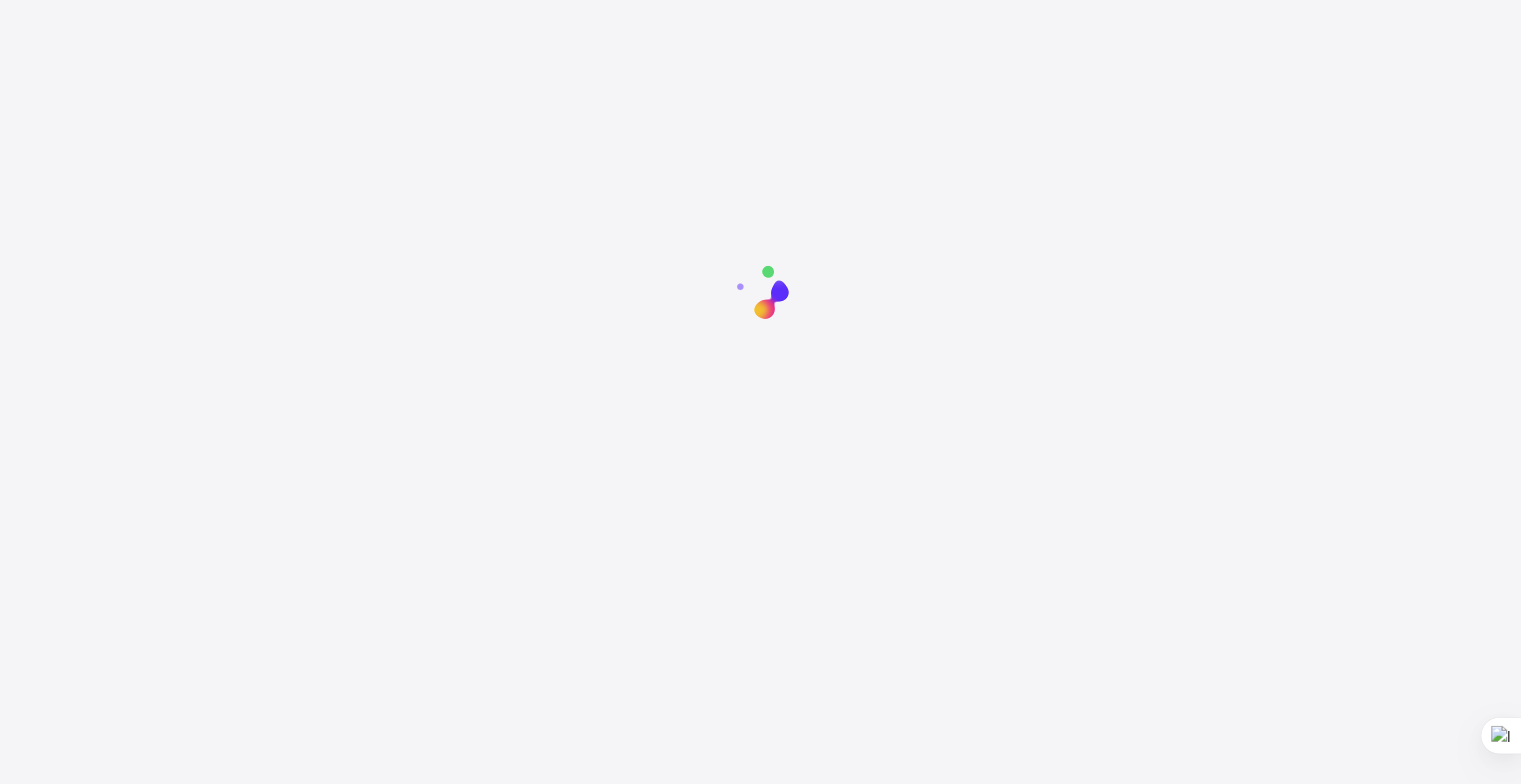 click 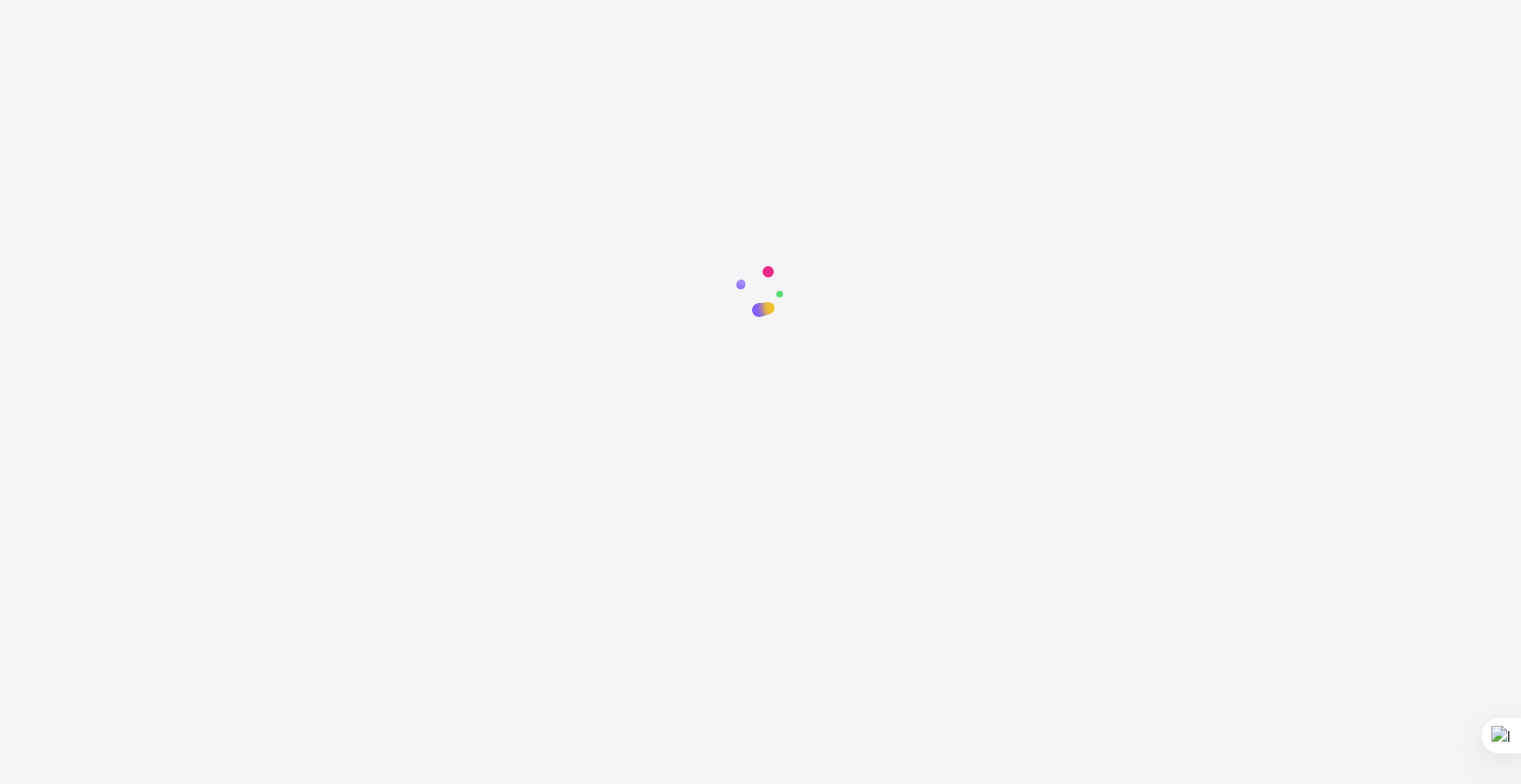 click 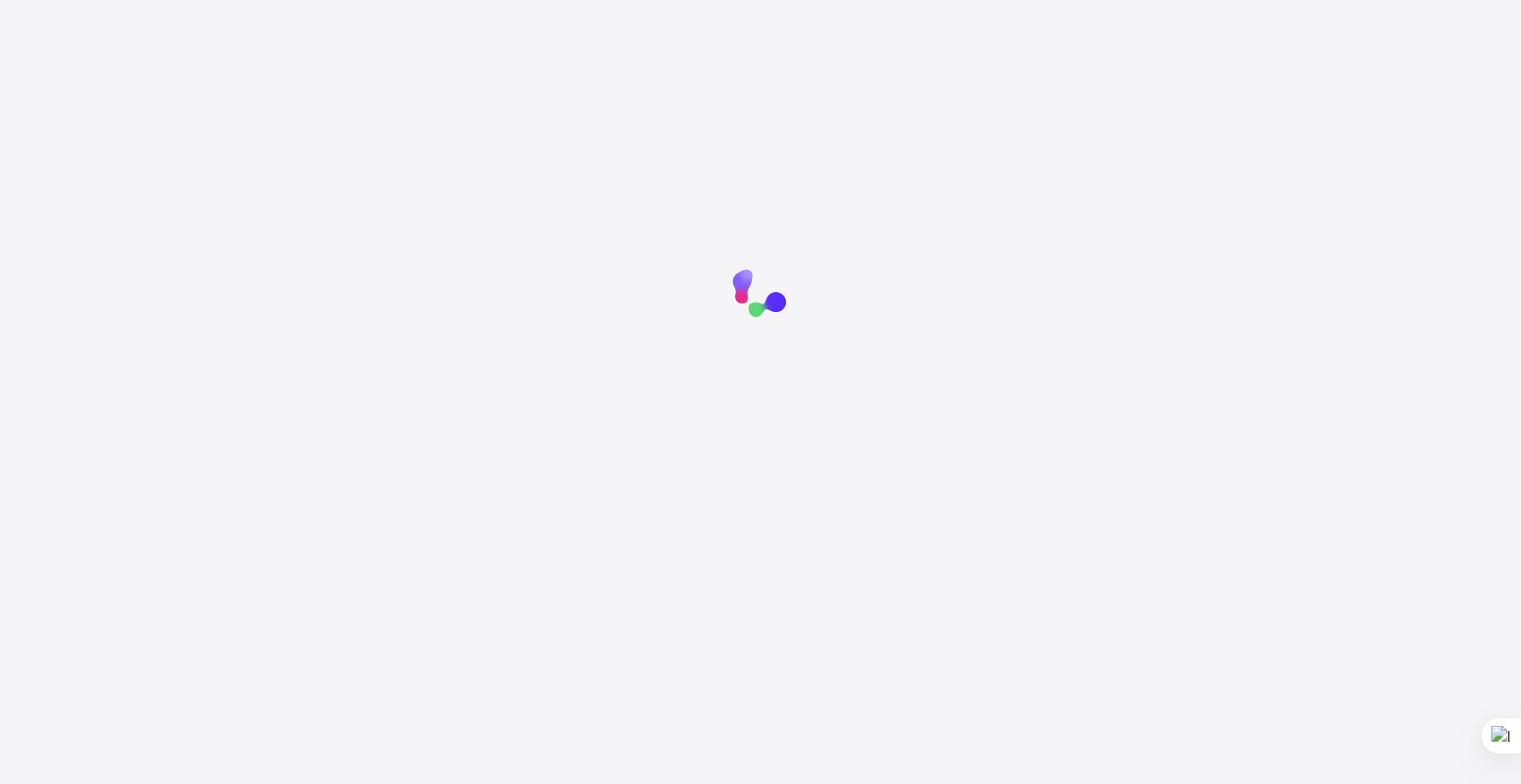 click 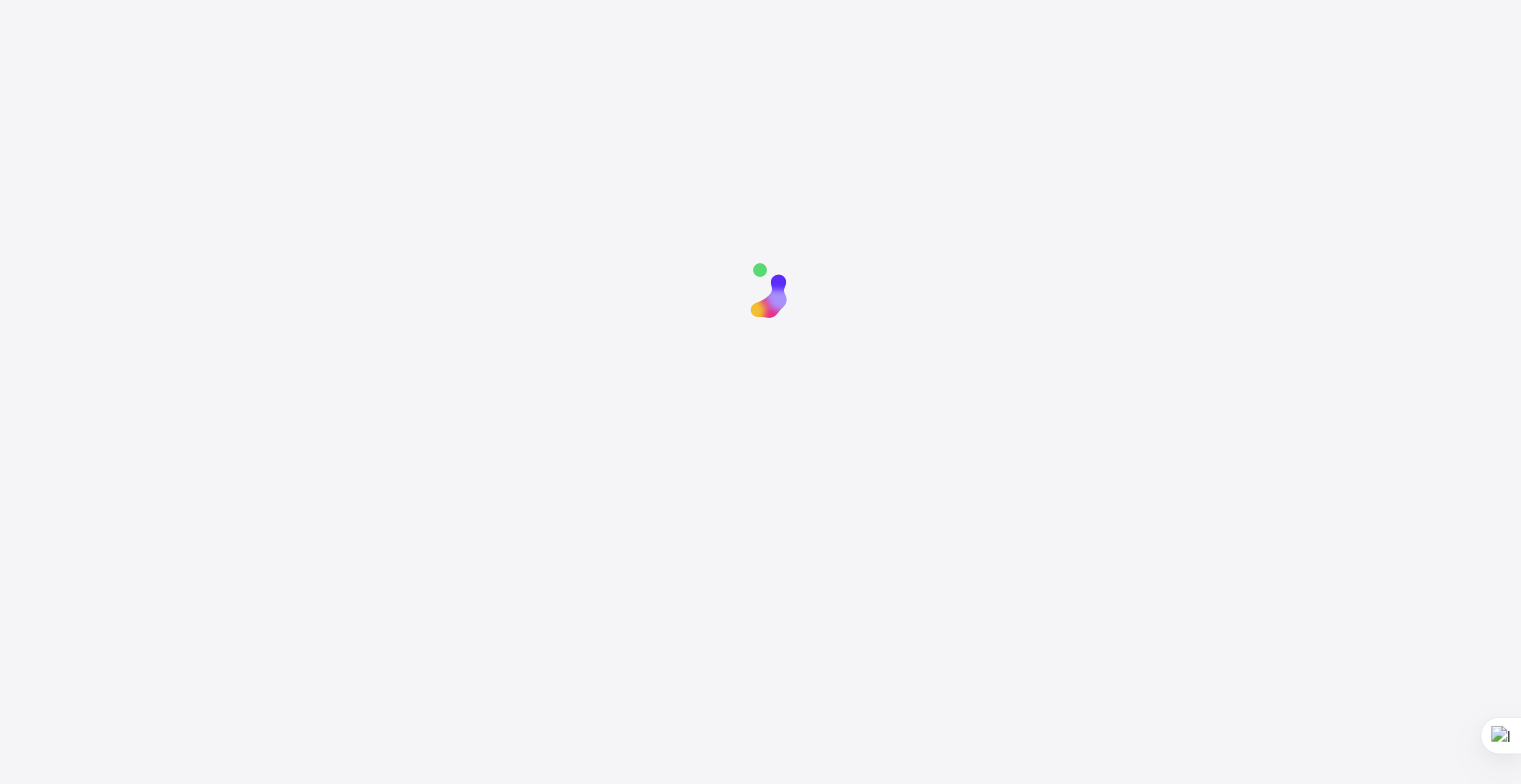 click 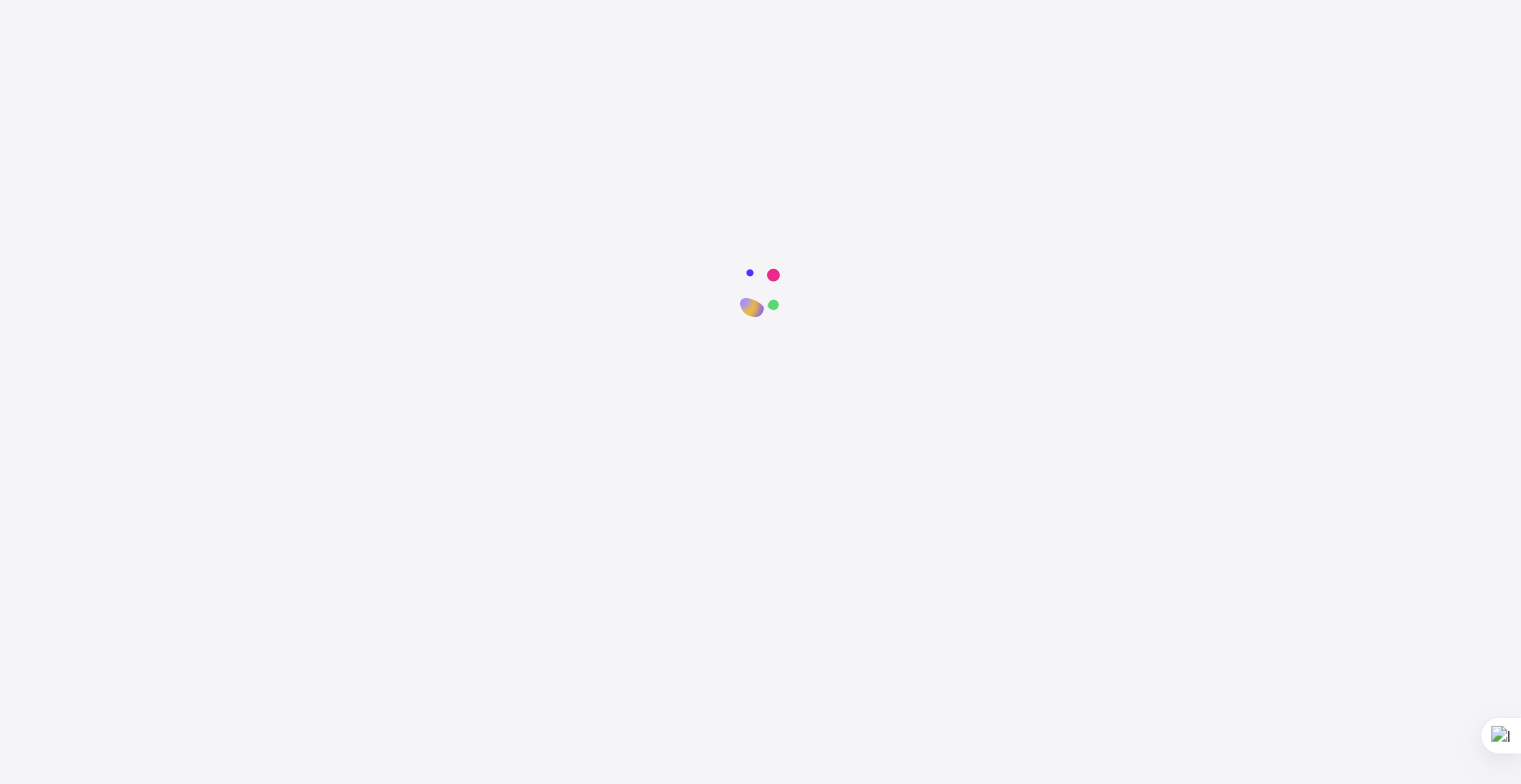 click 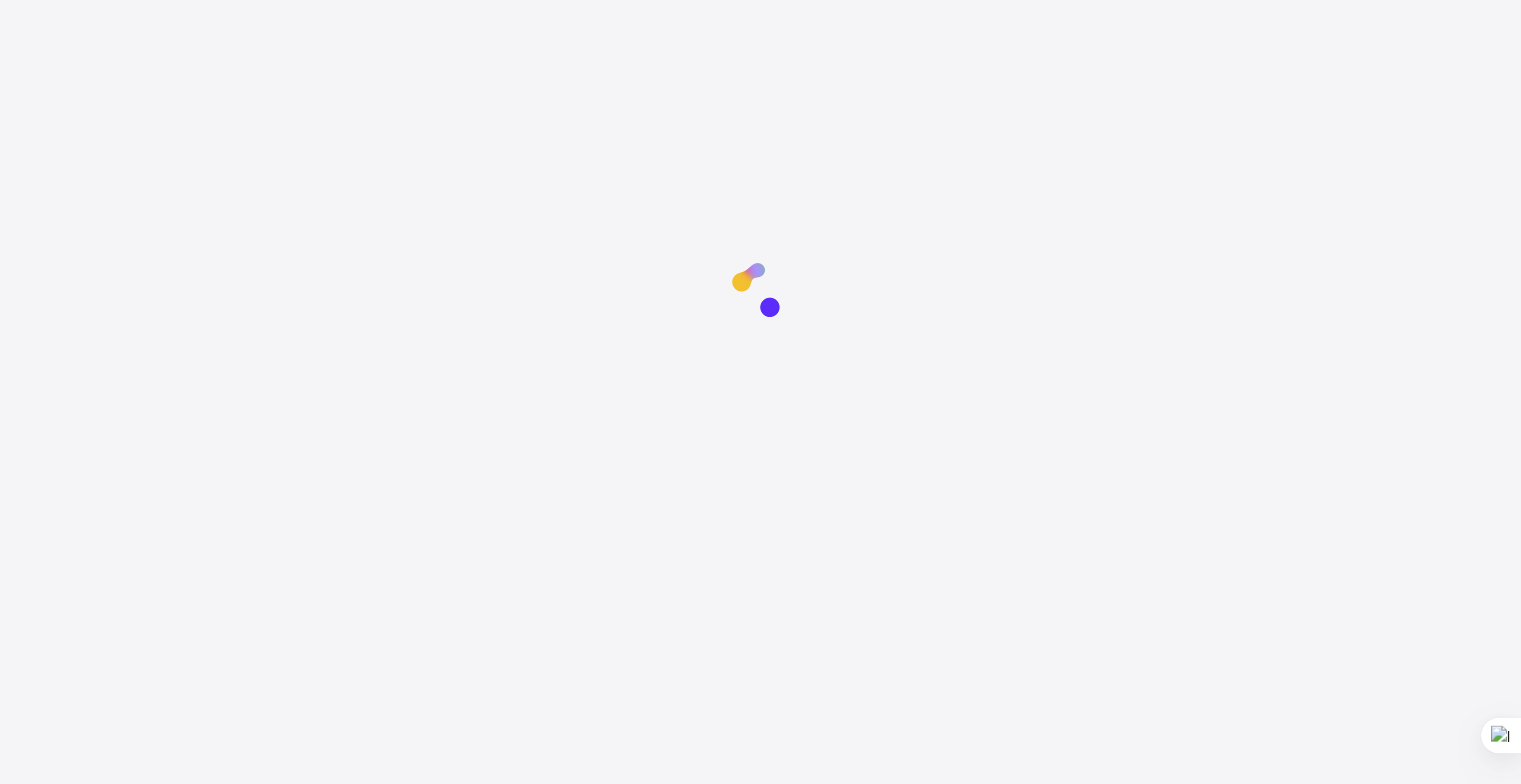 scroll, scrollTop: 0, scrollLeft: 0, axis: both 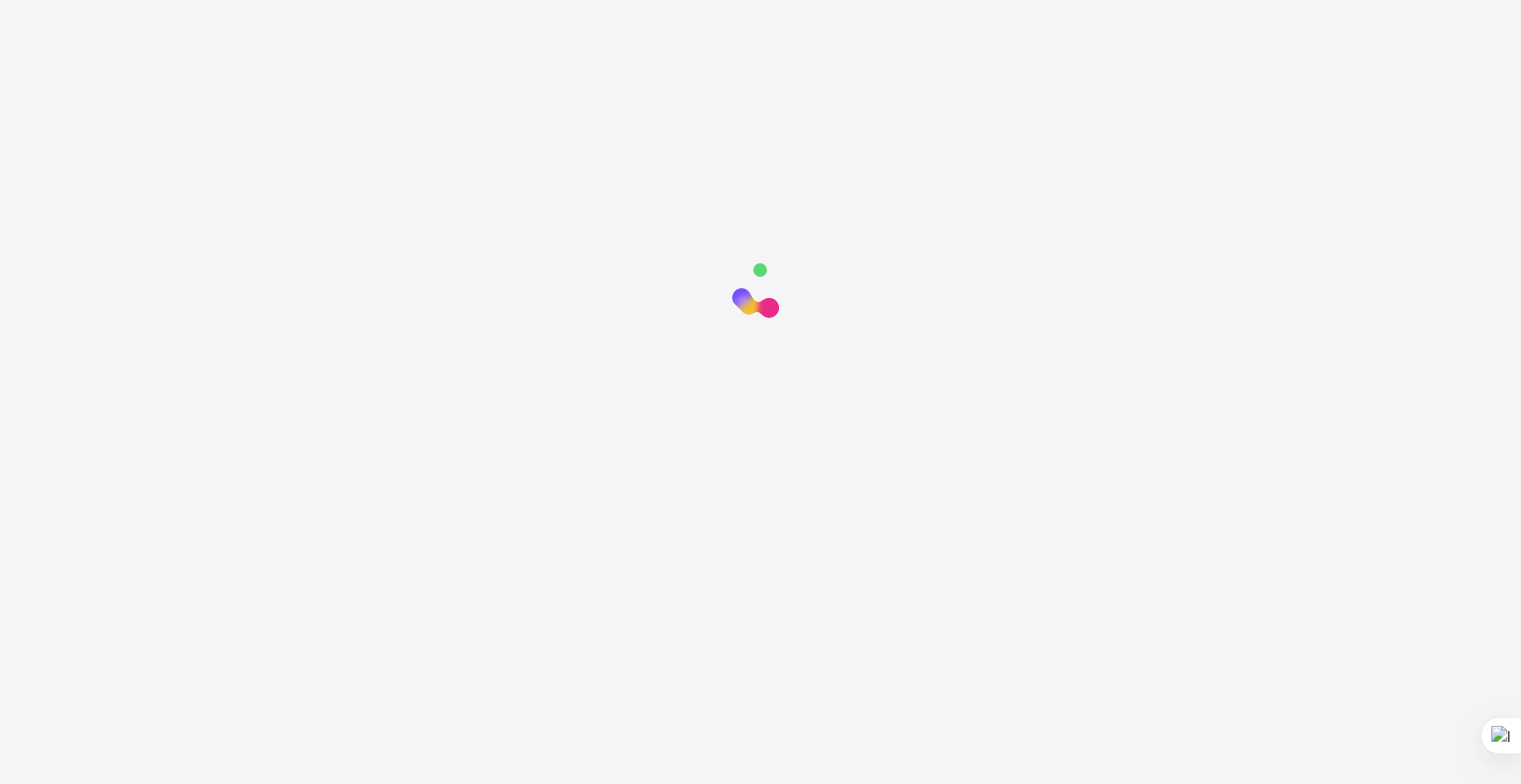 click 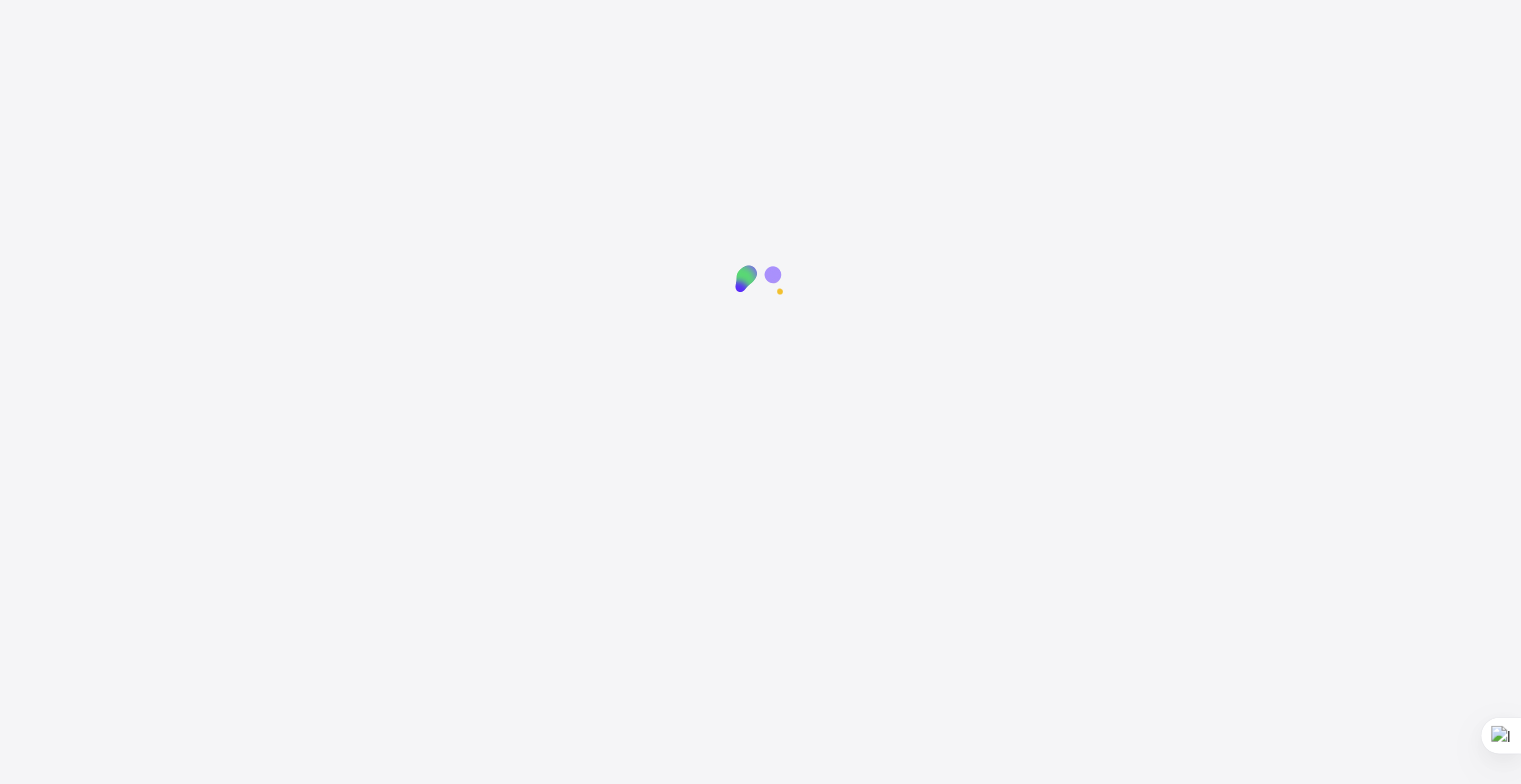 click 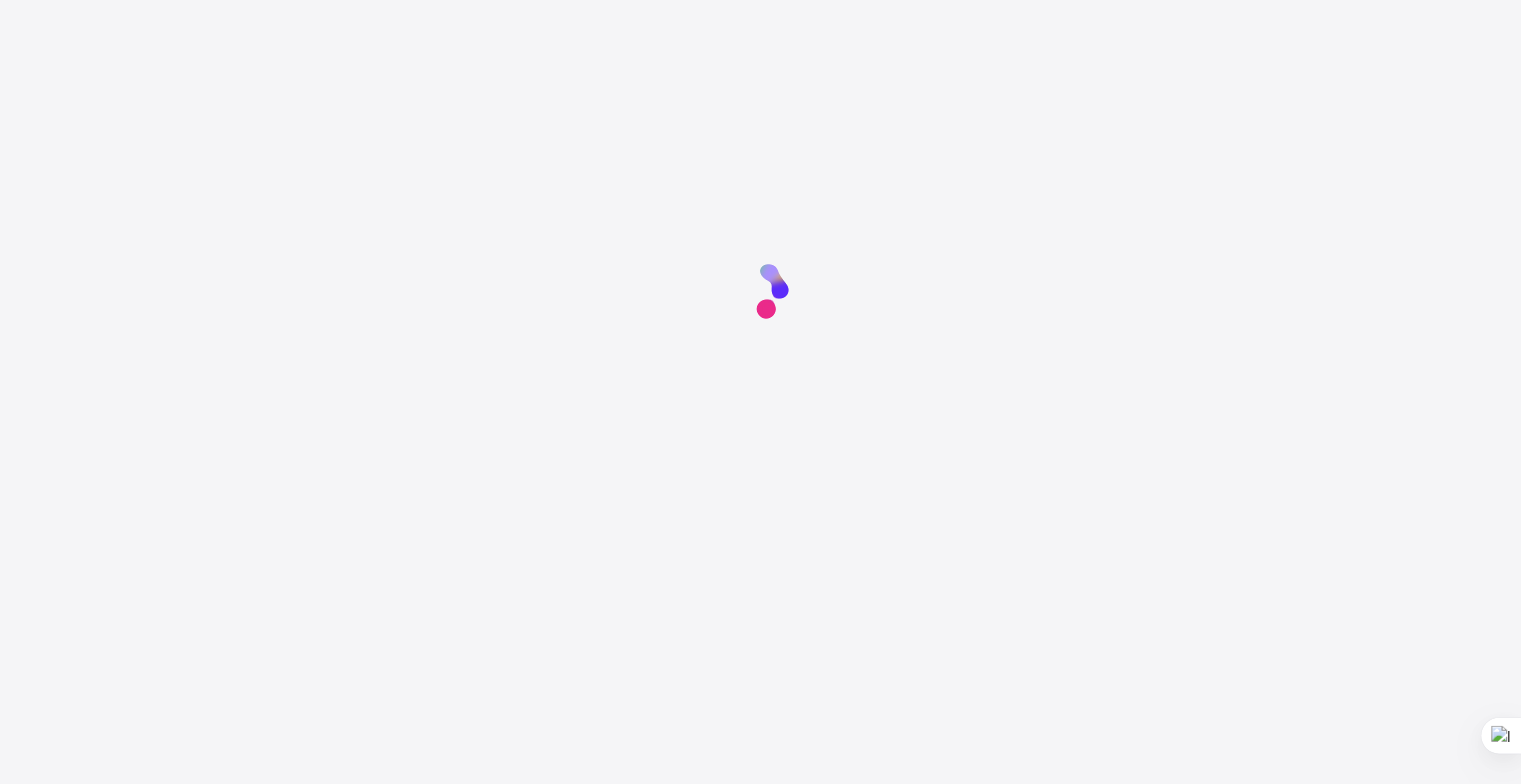 click 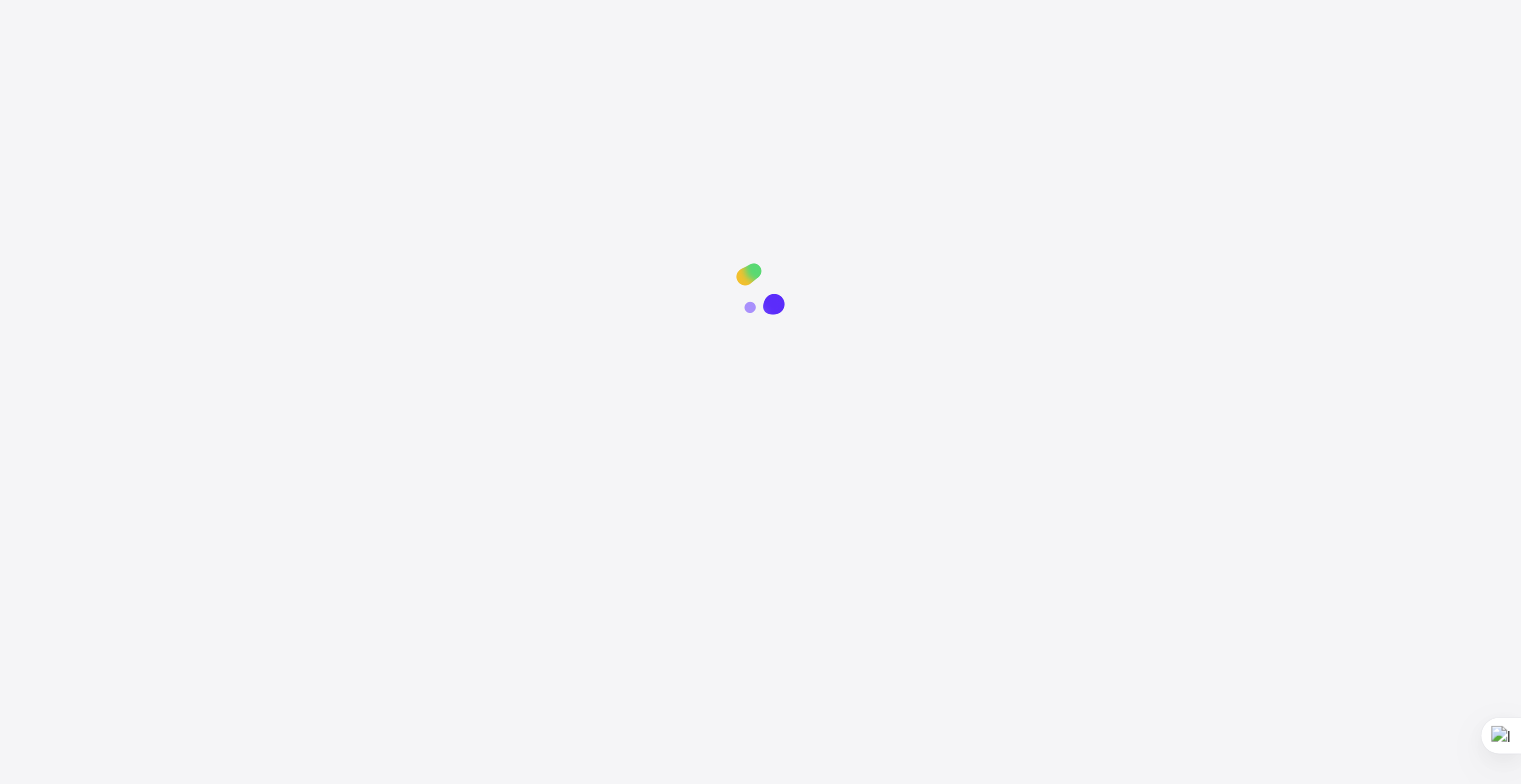 click at bounding box center [760, 642] 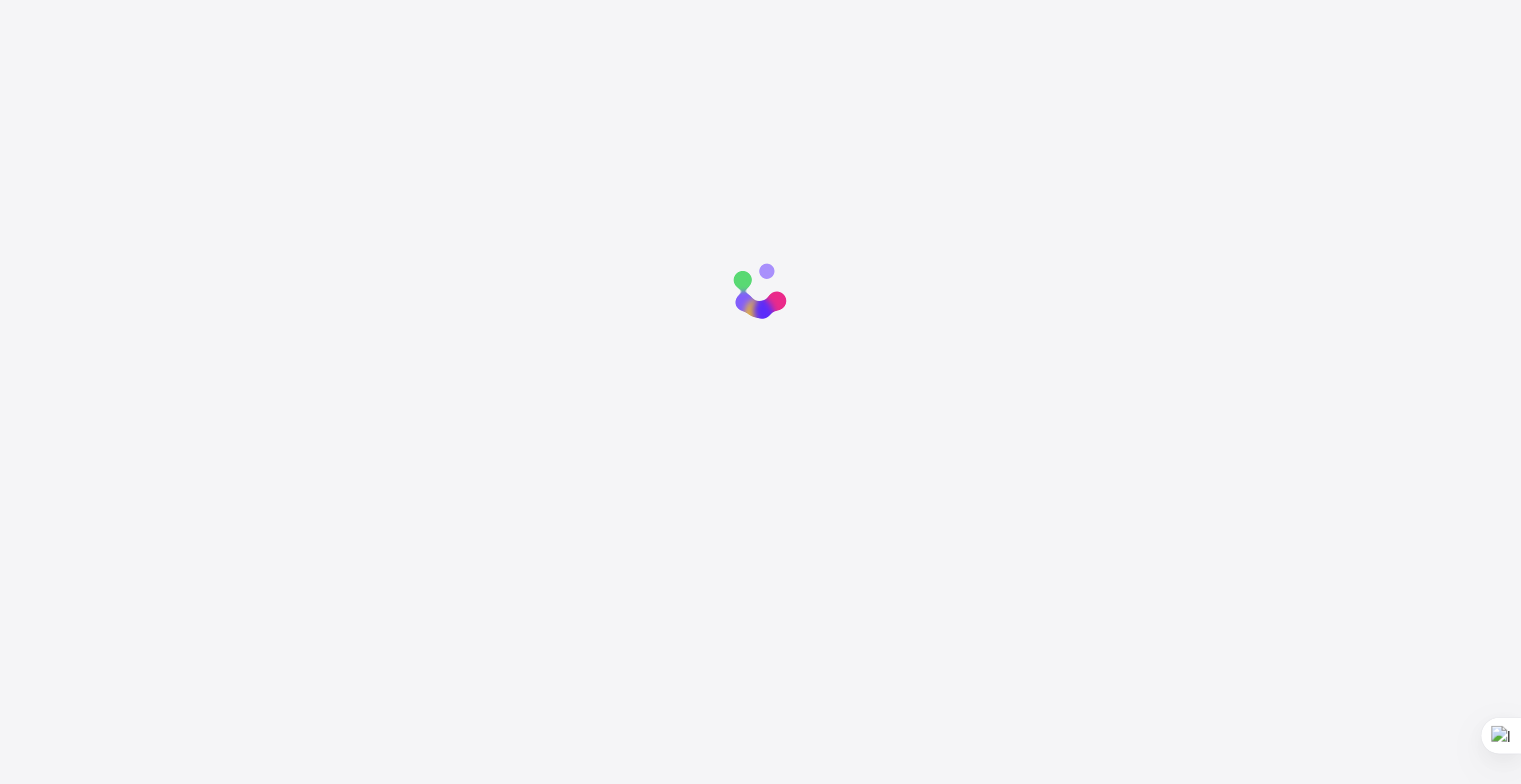 click at bounding box center (760, 642) 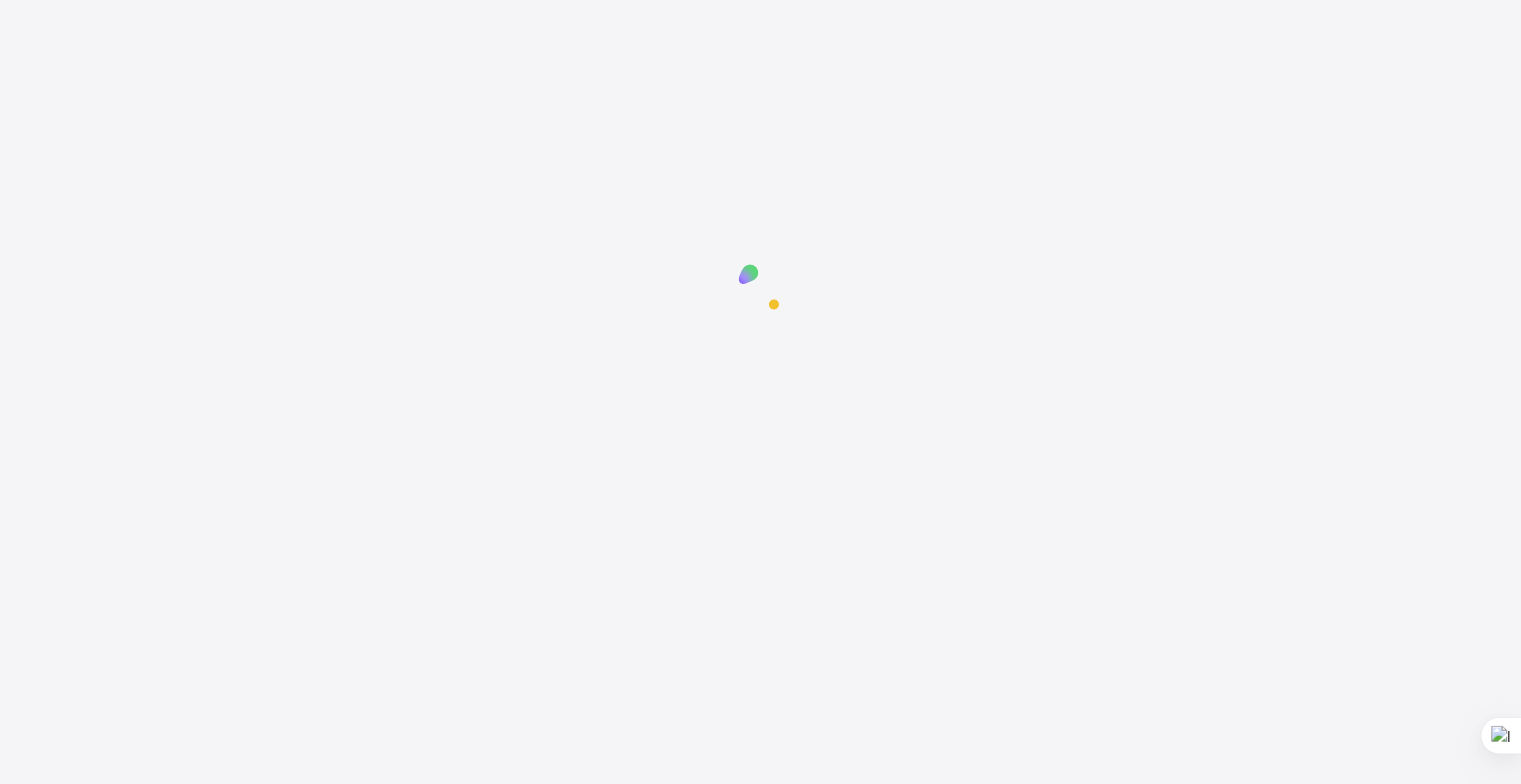 click 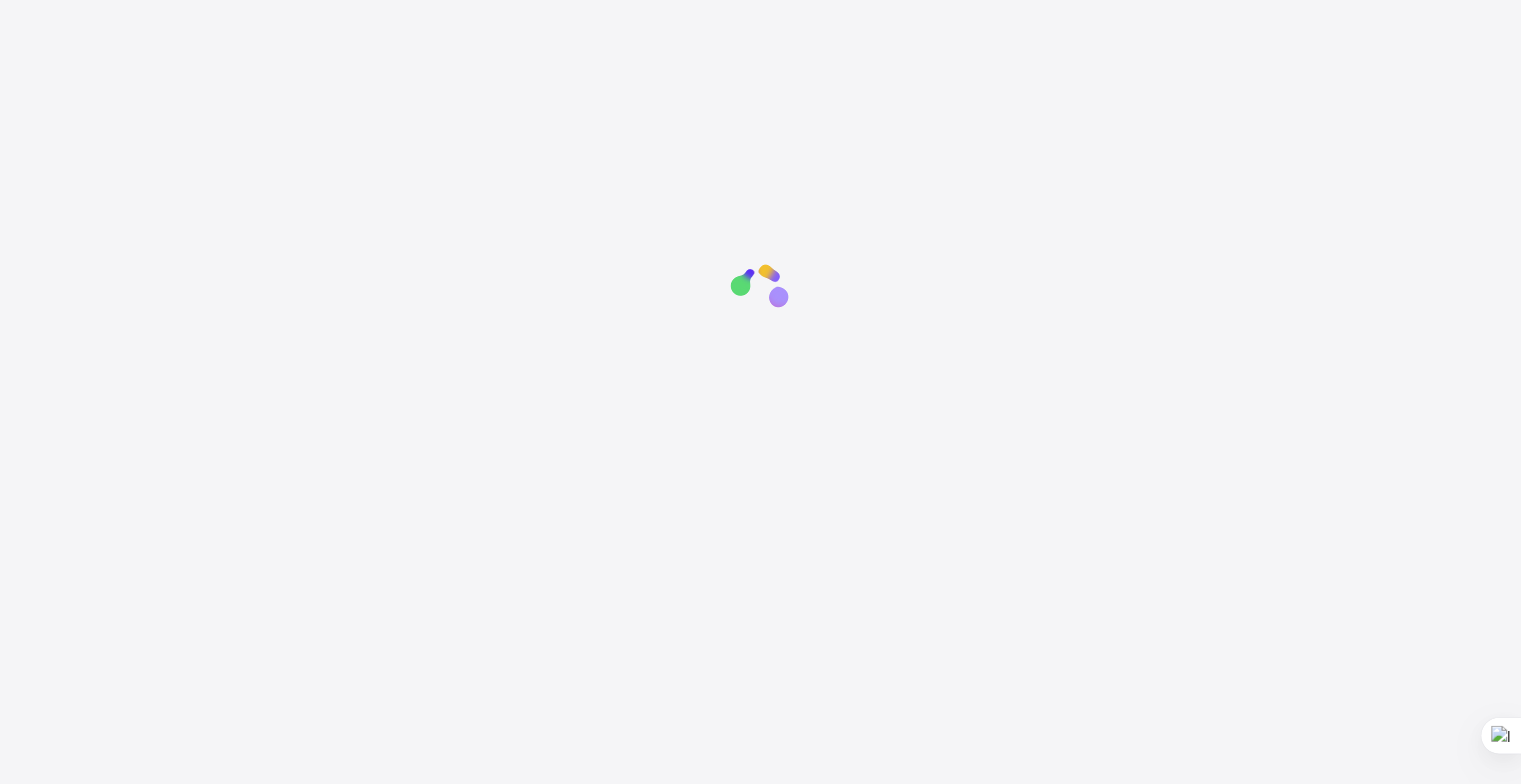 click at bounding box center [760, 642] 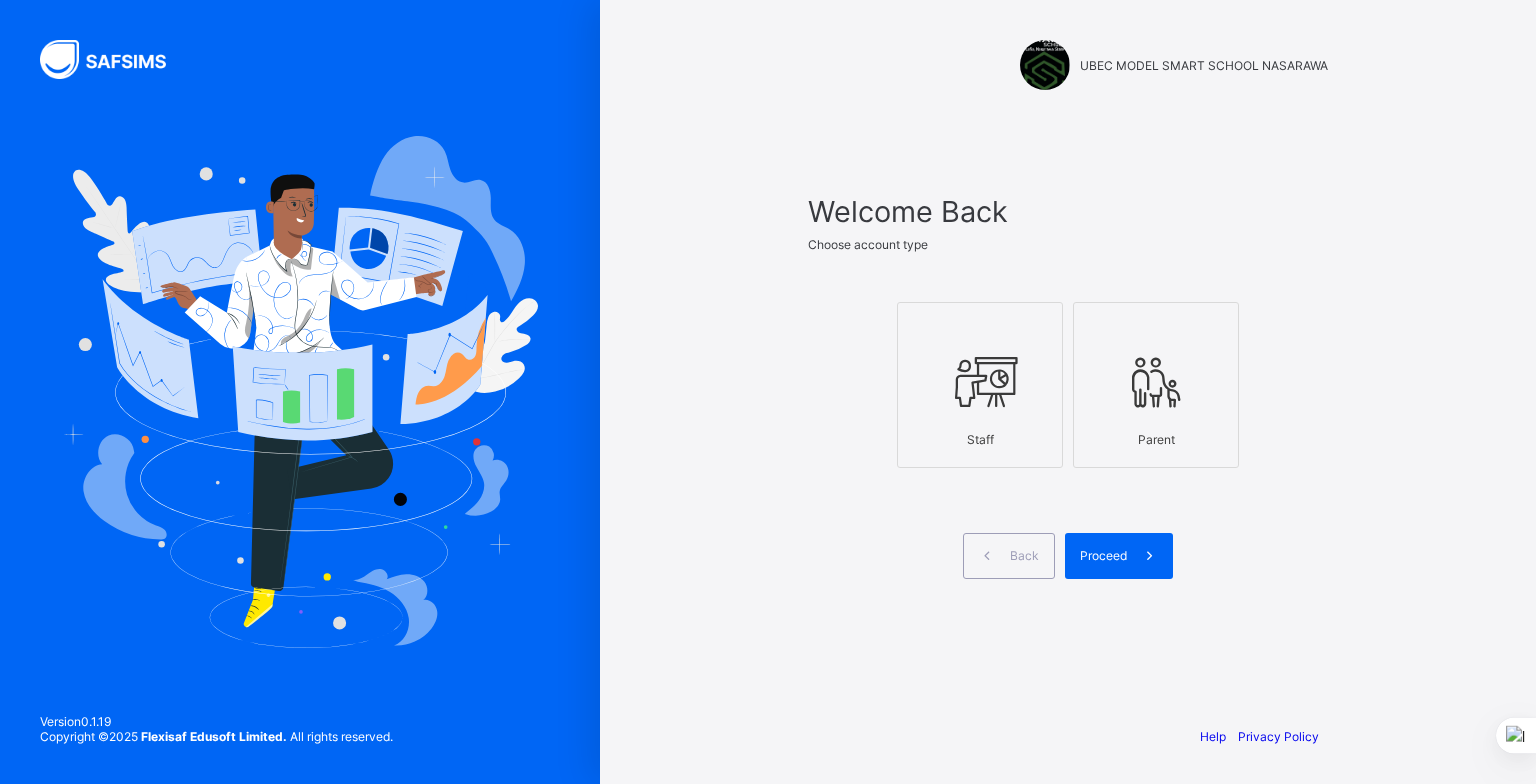 click on "Staff Parent" at bounding box center [1068, 385] 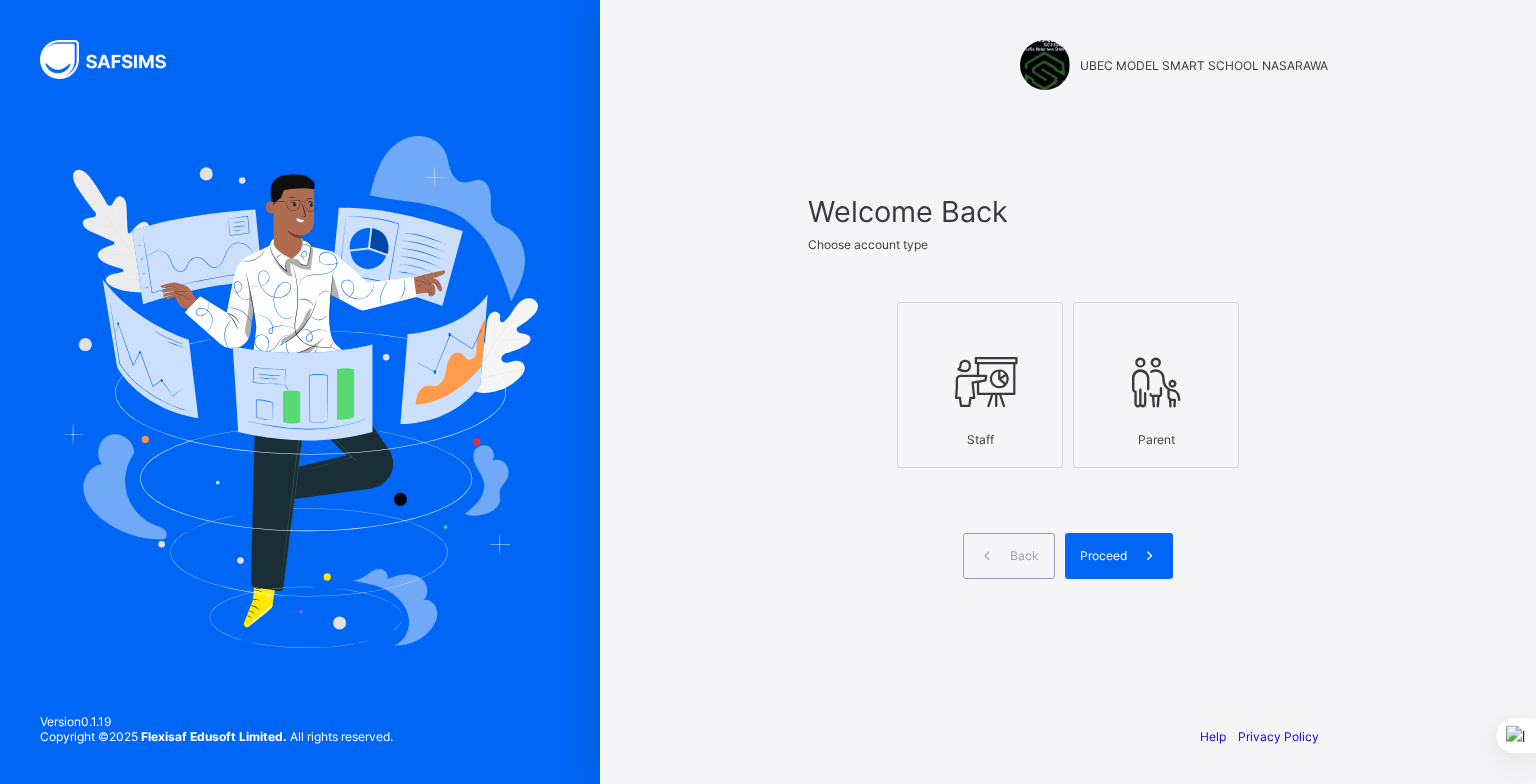 click on "UBEC MODEL SMART SCHOOL NASARAWA Welcome Back Choose account type    Staff Parent Back Proceed   Help       Privacy Policy" at bounding box center [1068, 392] 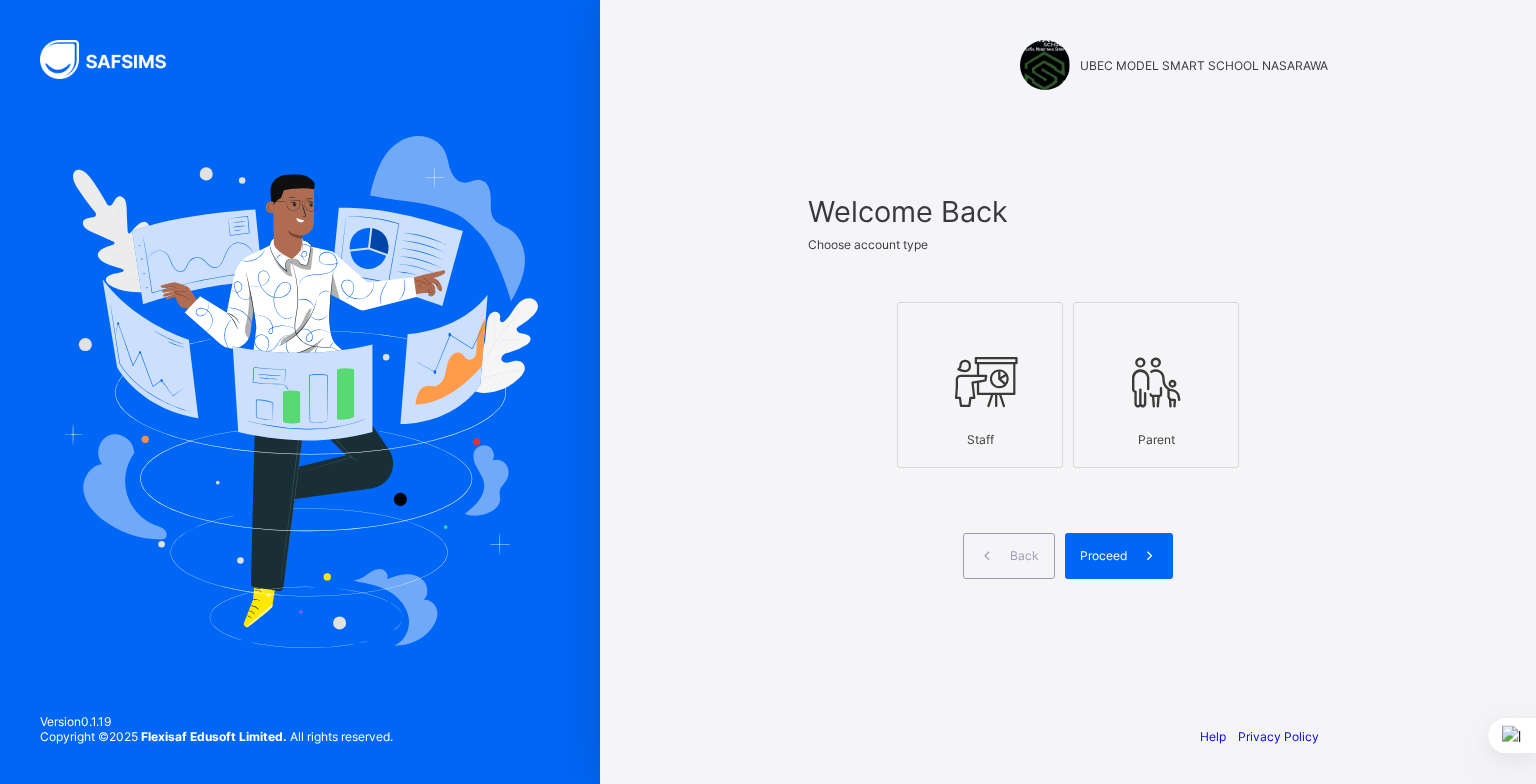 click on "Welcome Back Choose account type    Staff Parent Back Proceed" at bounding box center (1068, 411) 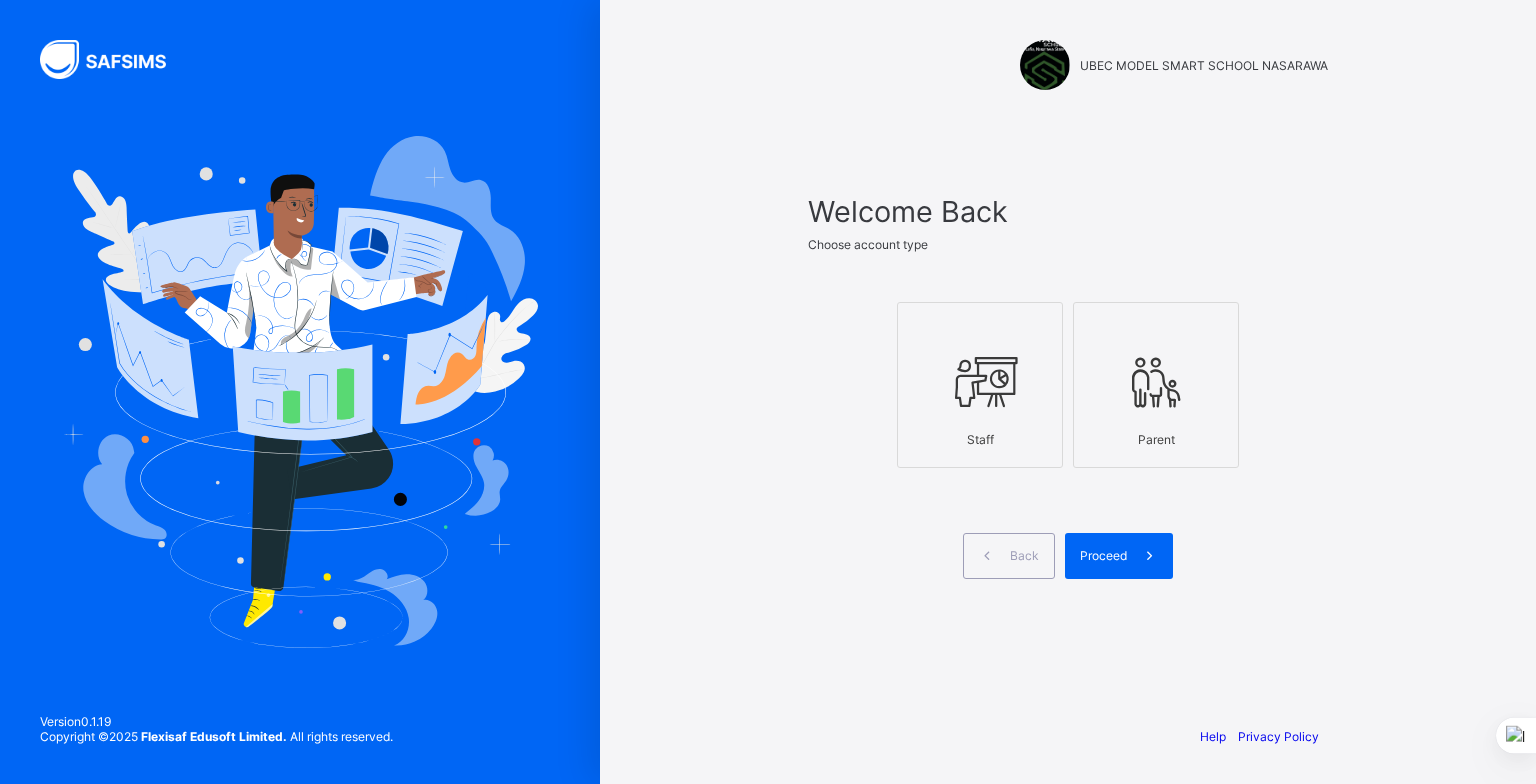 click on "UBEC MODEL SMART SCHOOL NASARAWA Welcome Back Choose account type    Staff Parent Back Proceed   Help       Privacy Policy     Version  0.1.19 Copyright ©  2025   Flexisaf Edusoft Limited.   All rights reserved." at bounding box center (1068, 392) 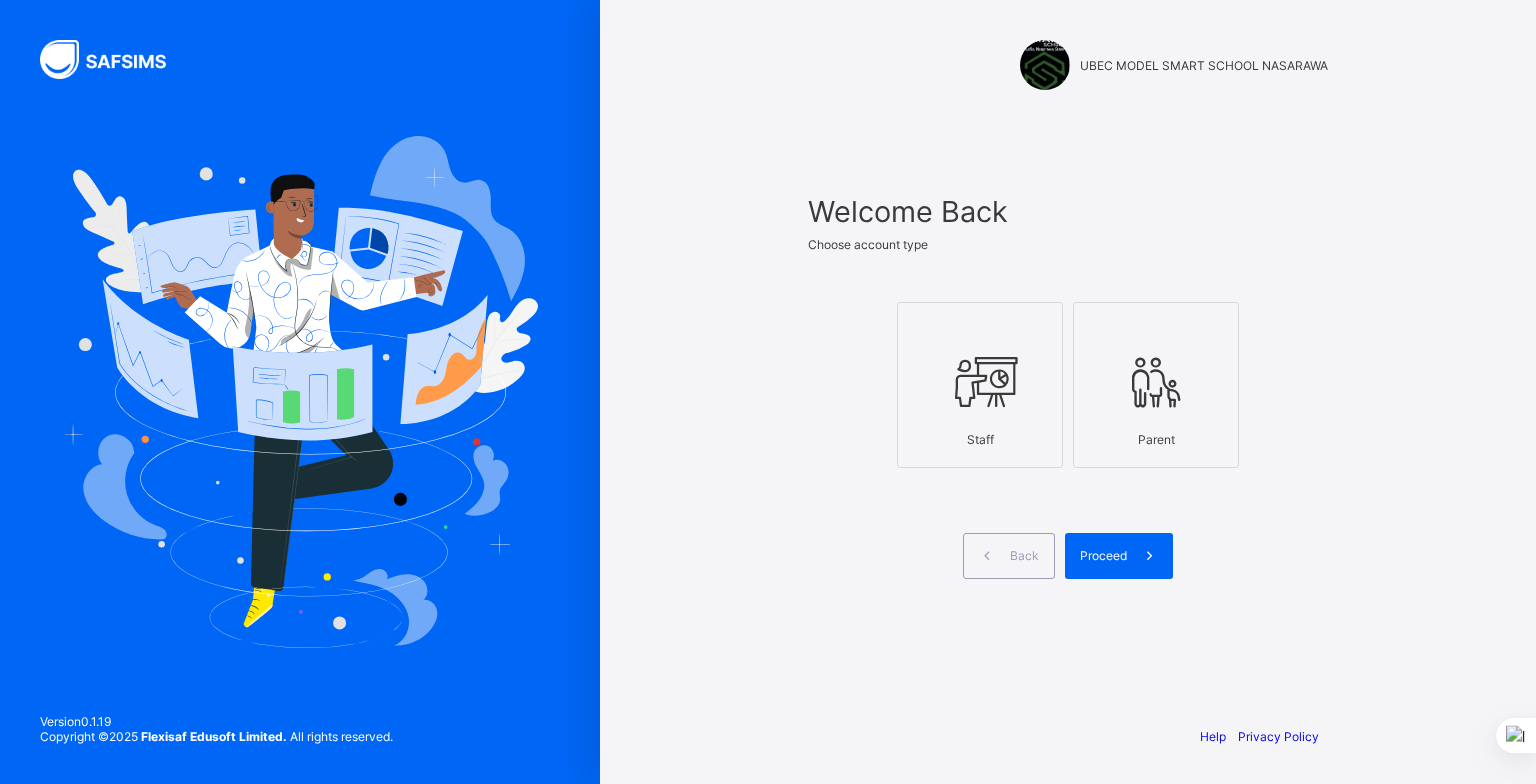 click on "Welcome Back Choose account type    Staff Parent Back Proceed" at bounding box center [1068, 411] 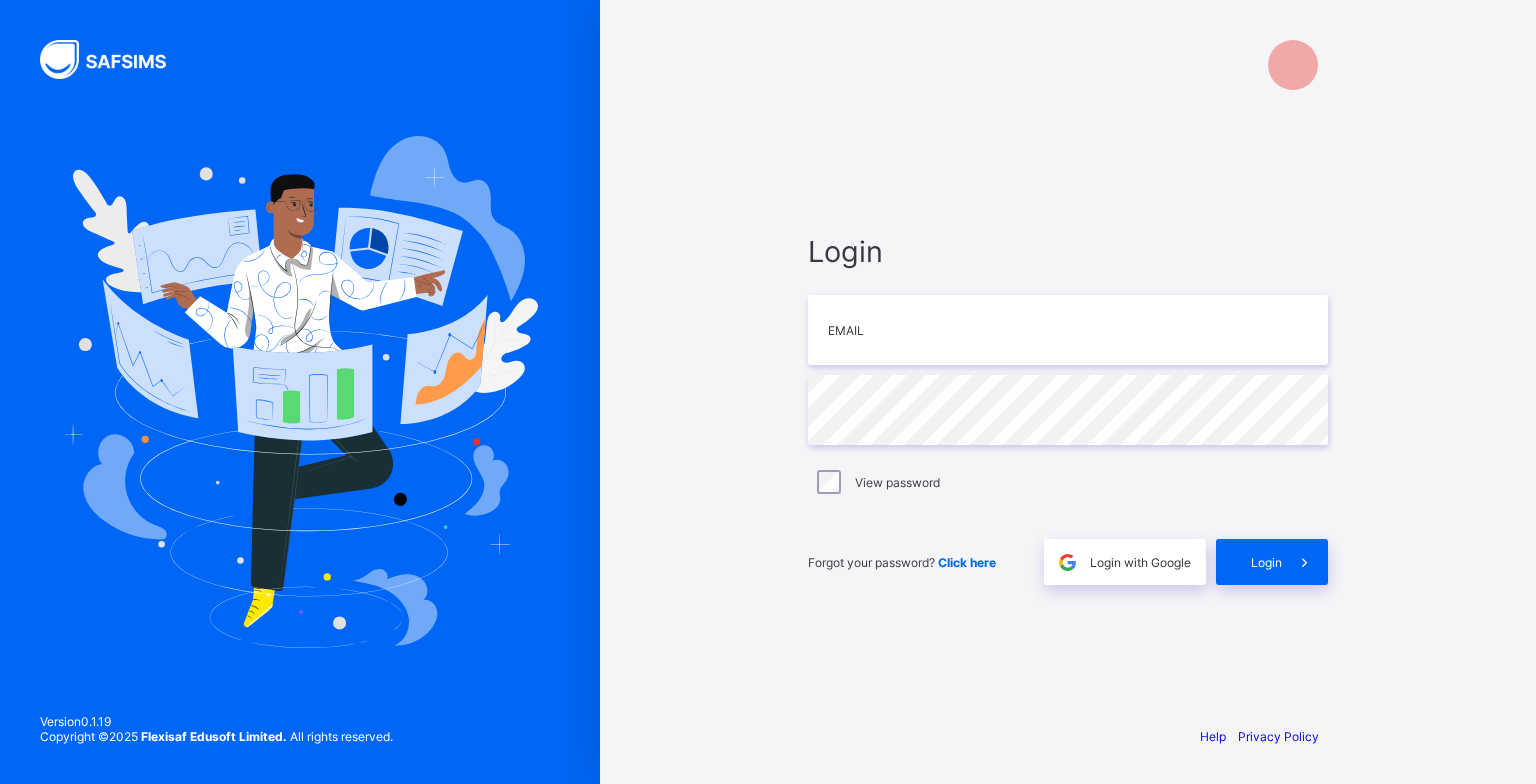 scroll, scrollTop: 0, scrollLeft: 0, axis: both 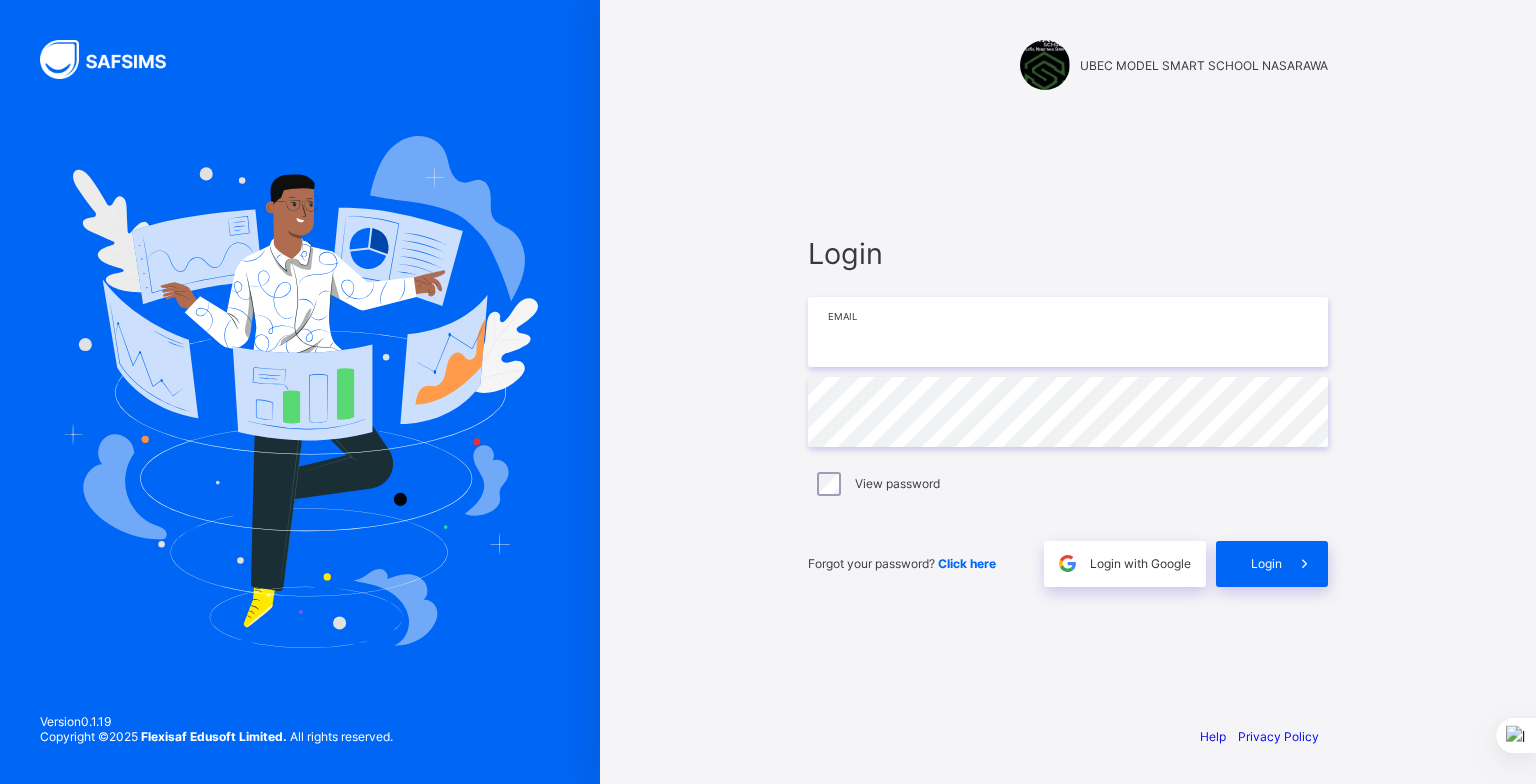 type on "**********" 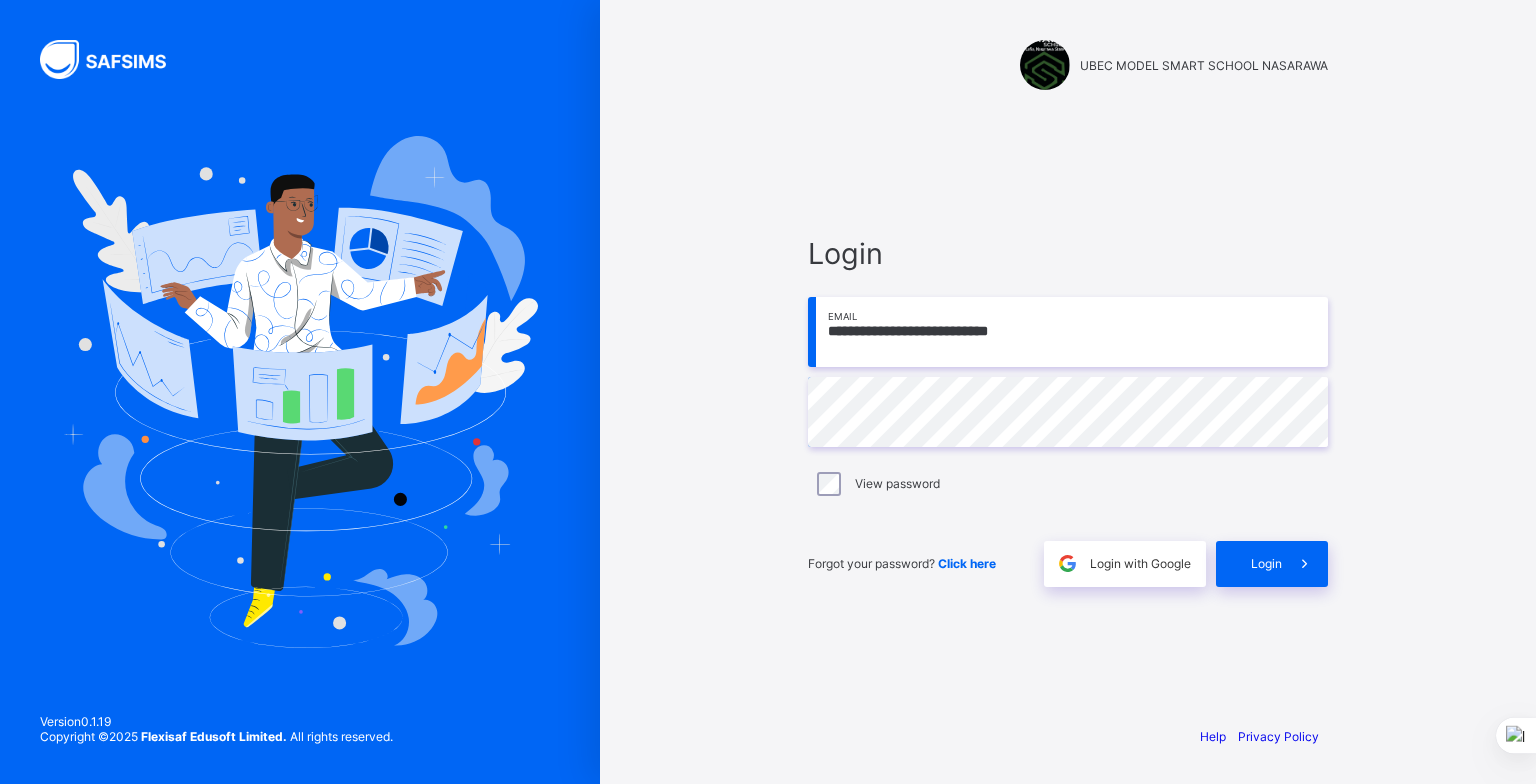click on "**********" at bounding box center (1068, 332) 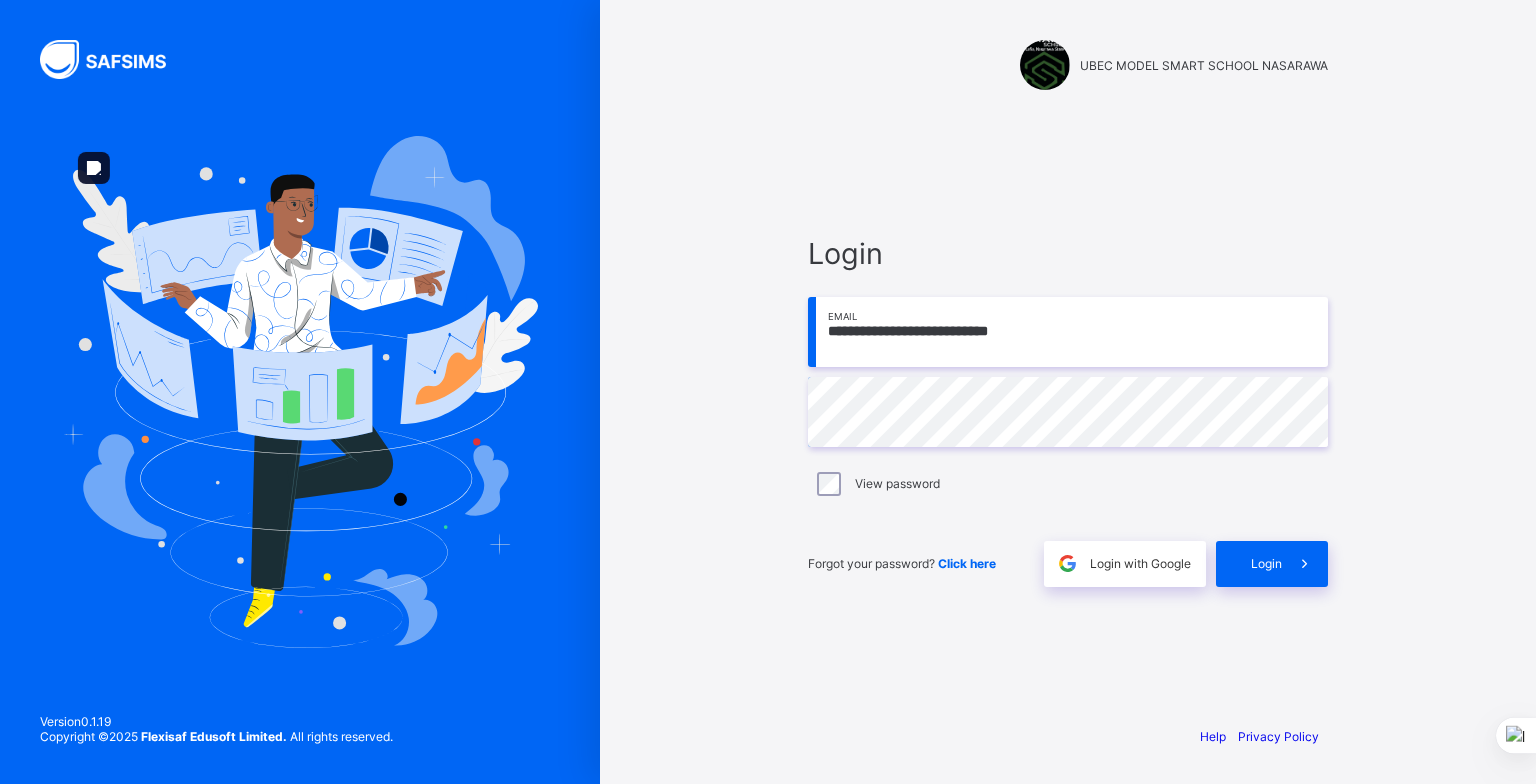 click on "**********" at bounding box center (1068, 392) 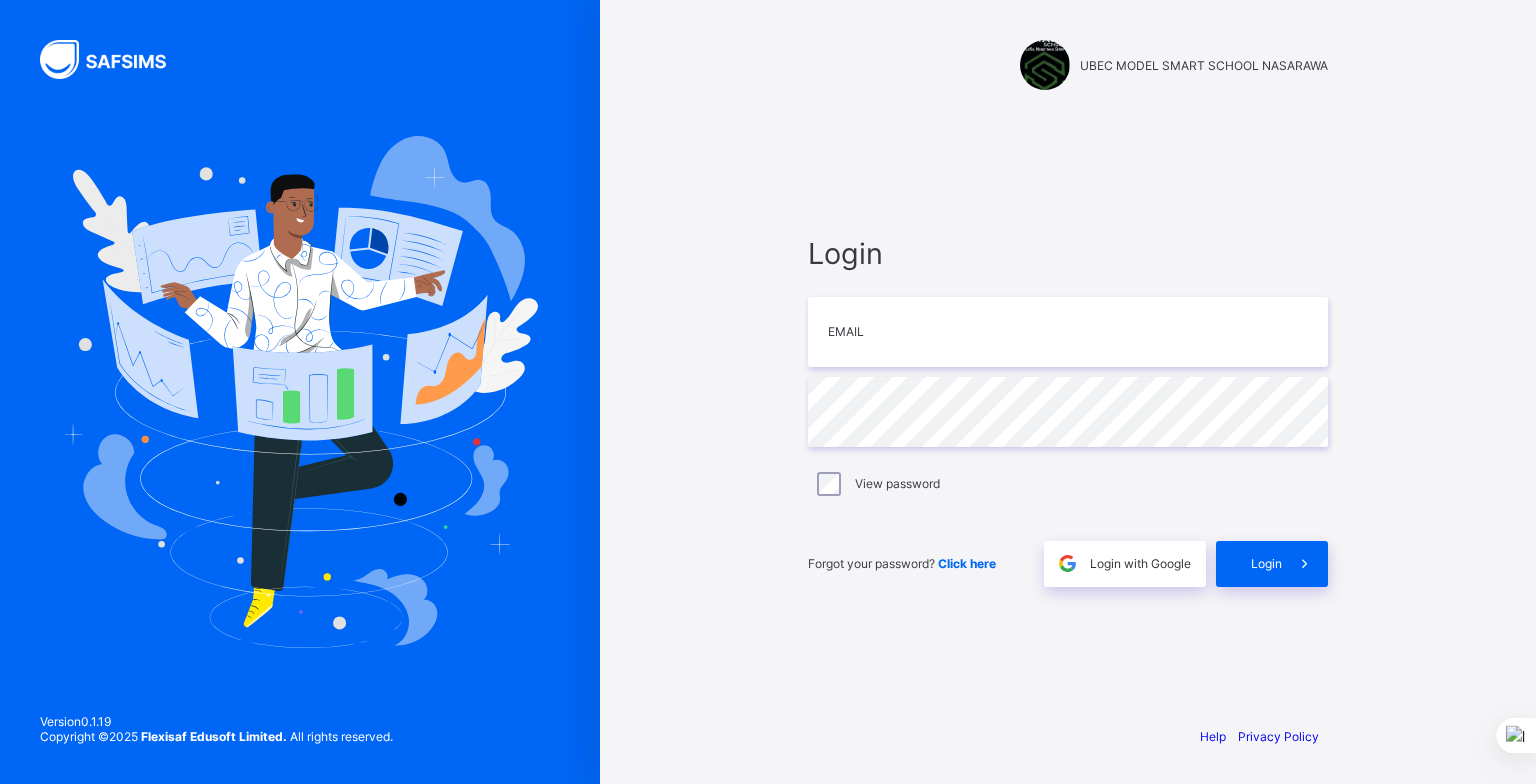 scroll, scrollTop: 0, scrollLeft: 0, axis: both 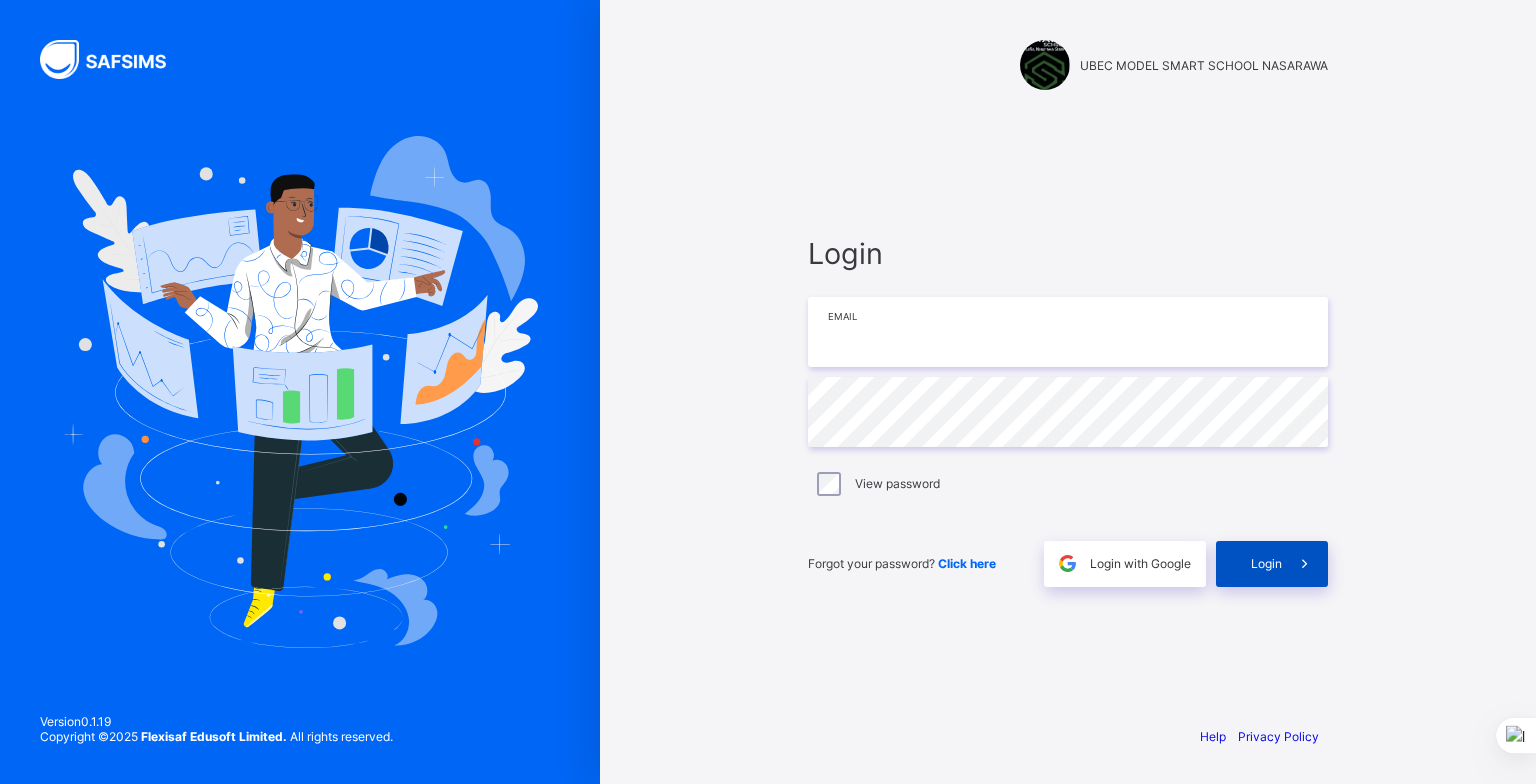 type on "**********" 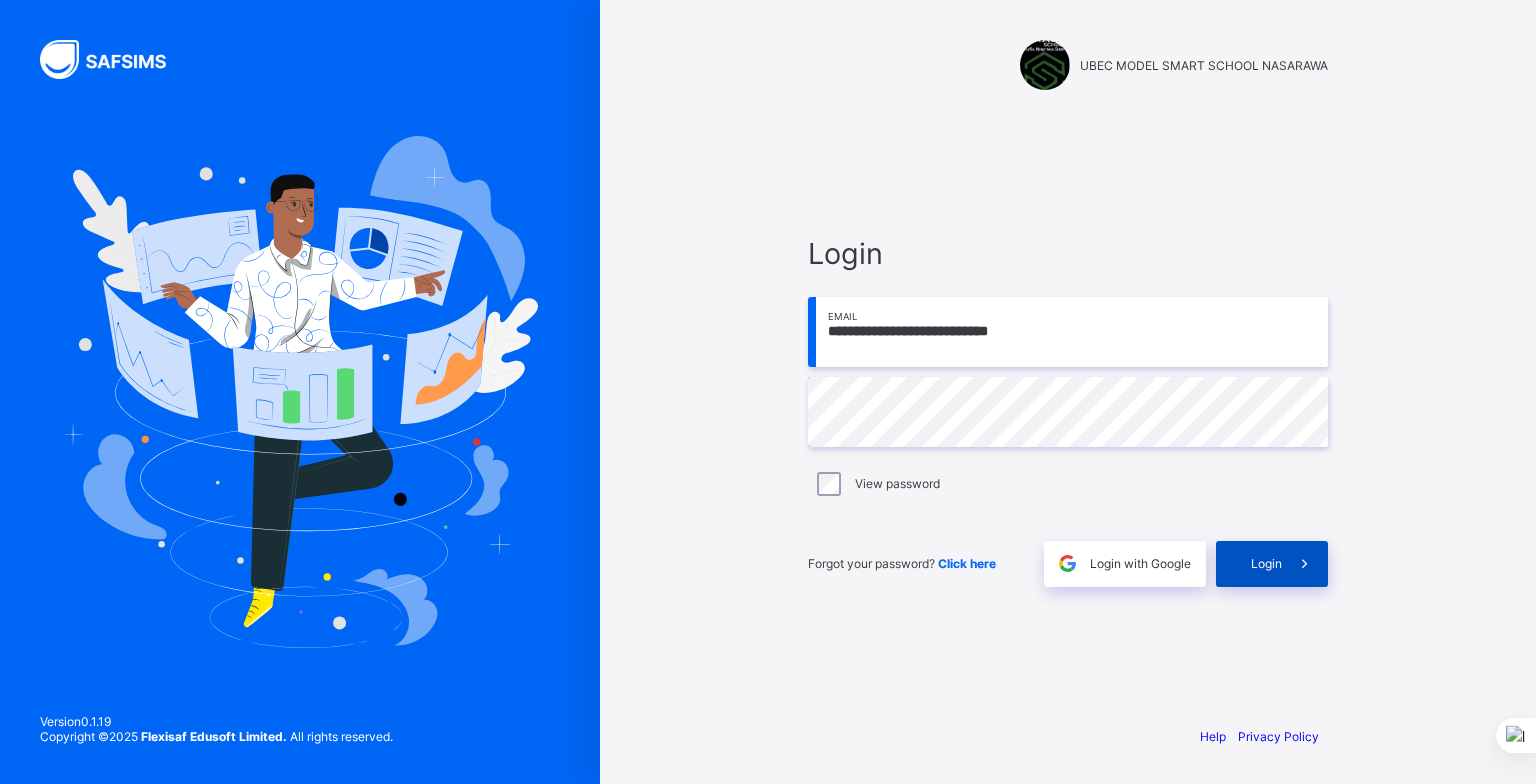 click on "Login" at bounding box center [1266, 563] 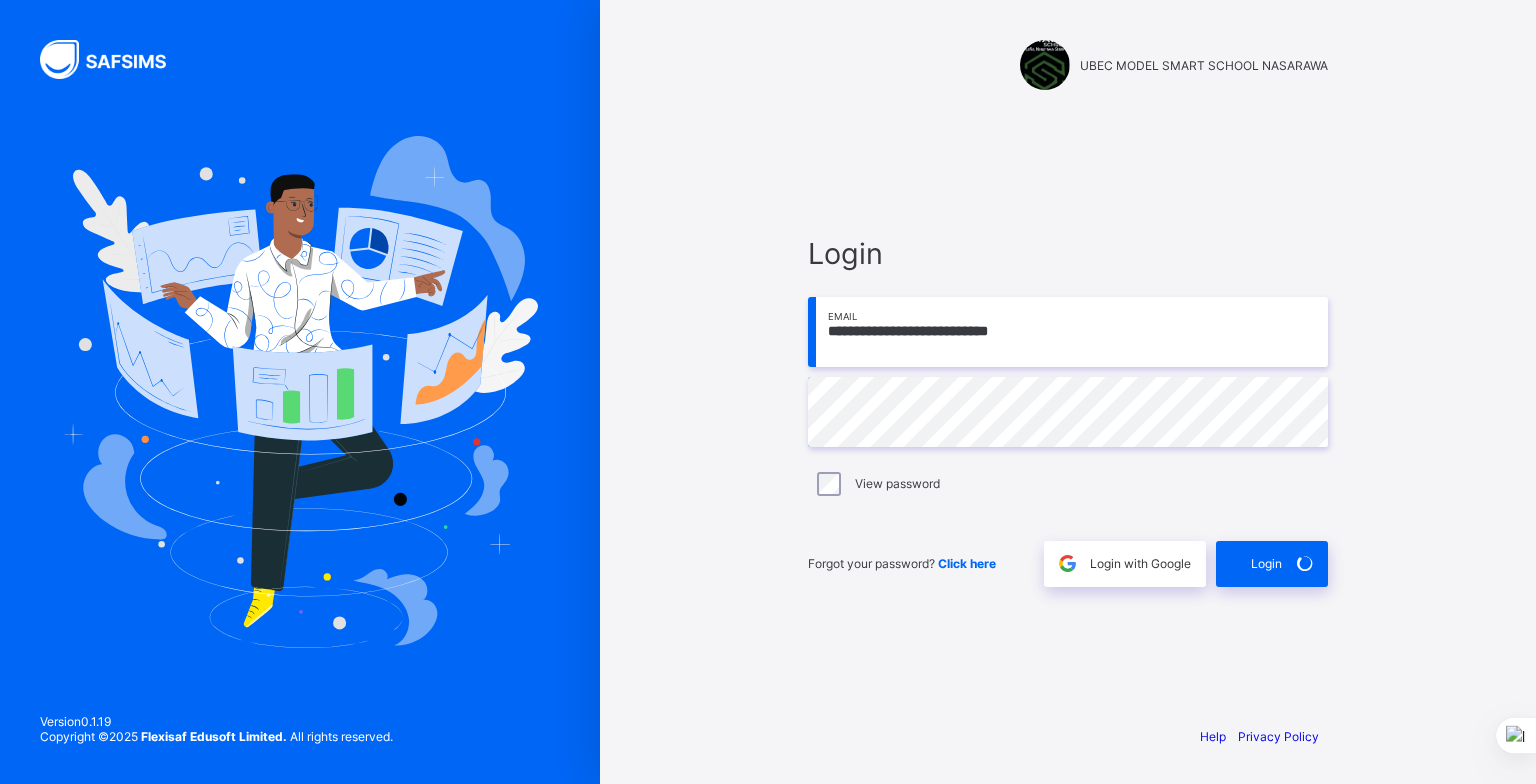 click on "View password" at bounding box center [1068, 484] 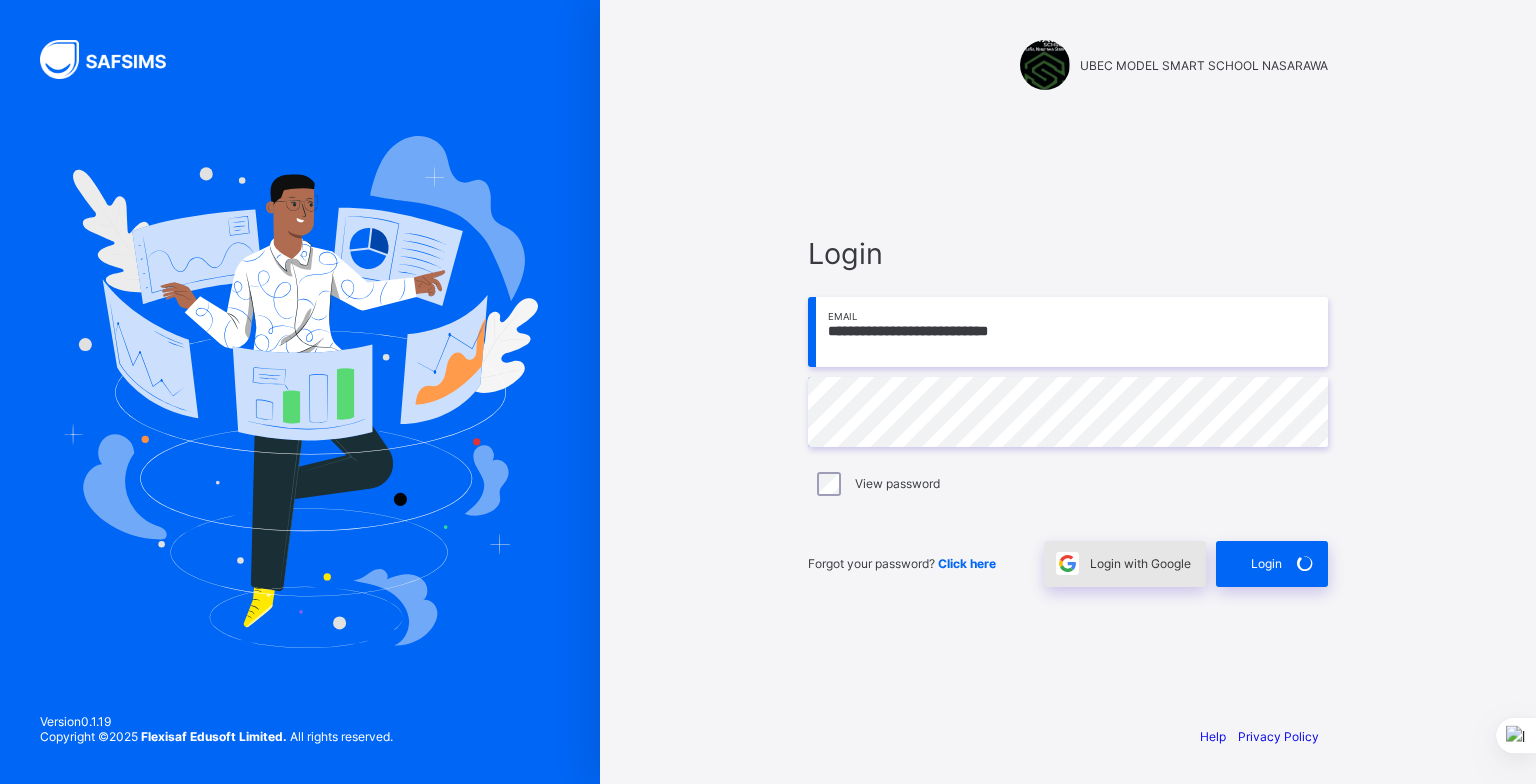 click on "Login with Google" at bounding box center [1140, 563] 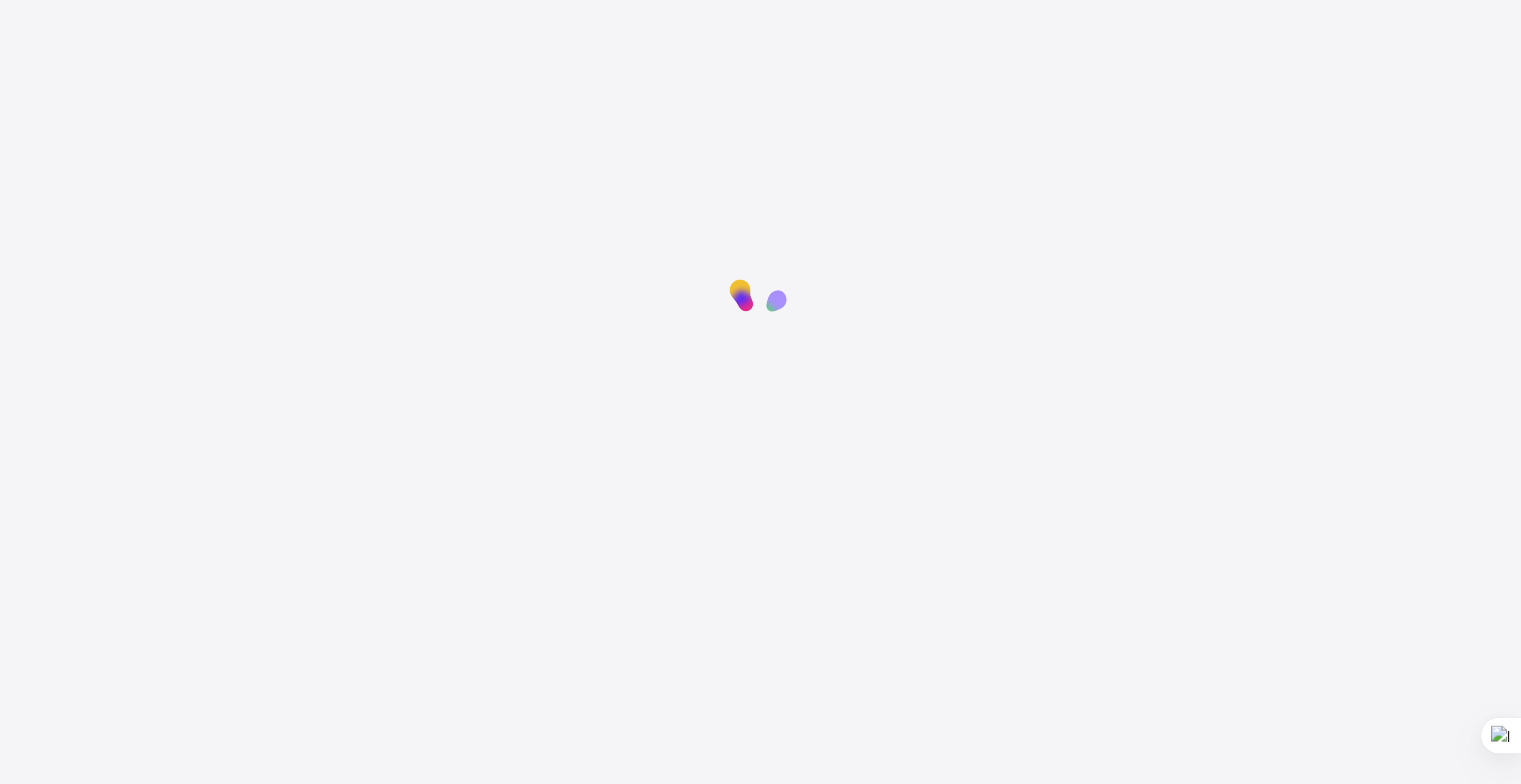 scroll, scrollTop: 0, scrollLeft: 0, axis: both 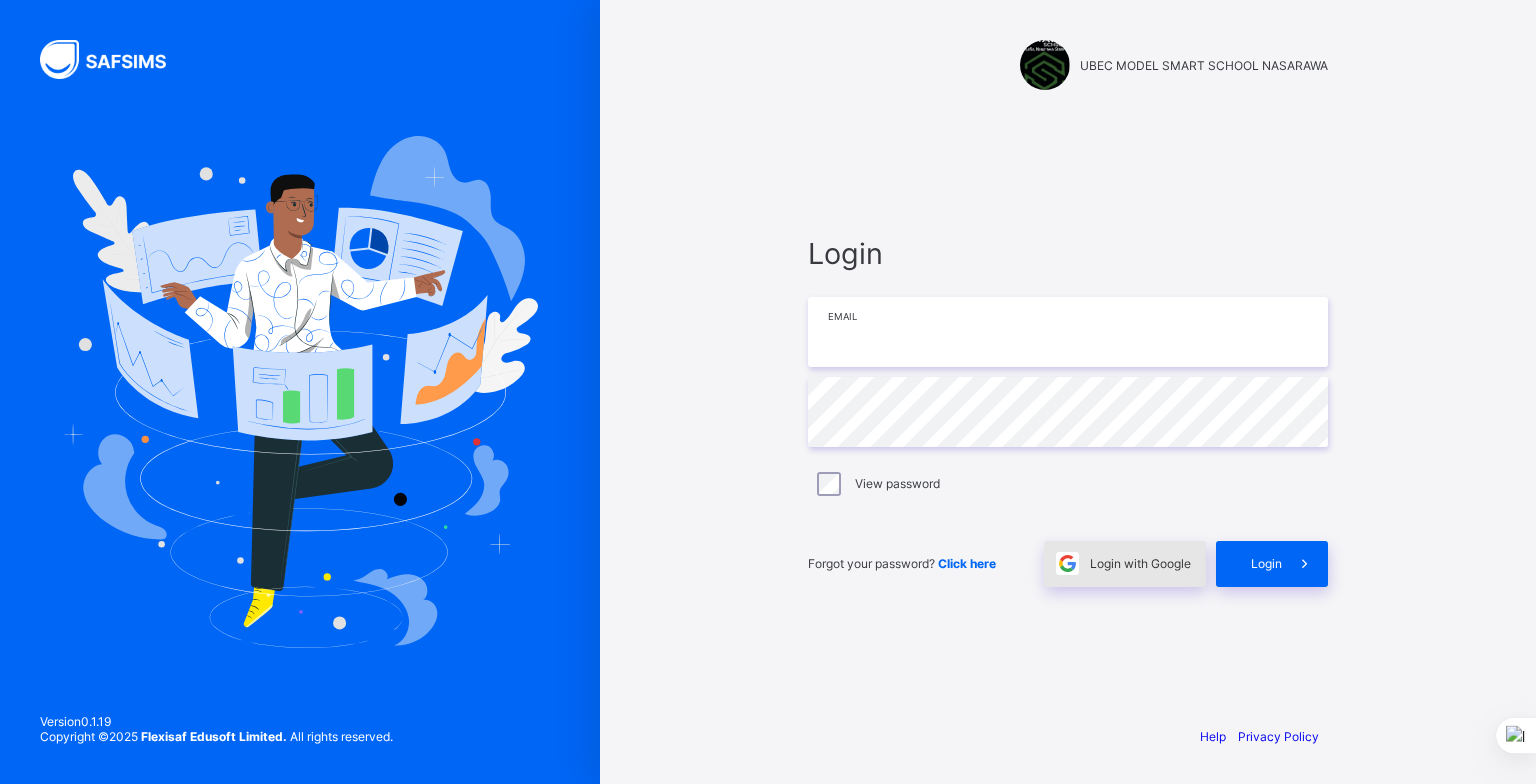 type on "**********" 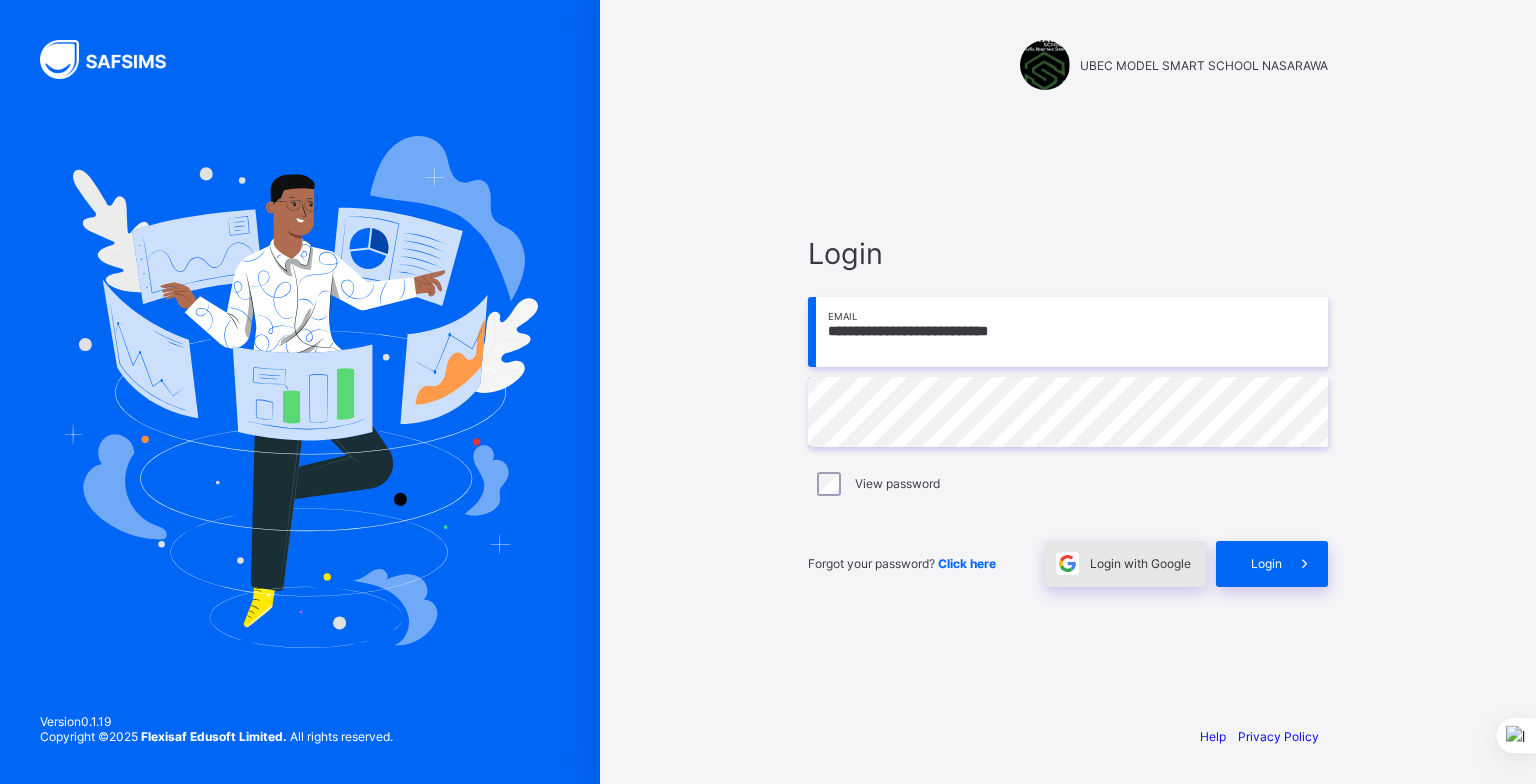 click on "Login with Google" at bounding box center (1140, 563) 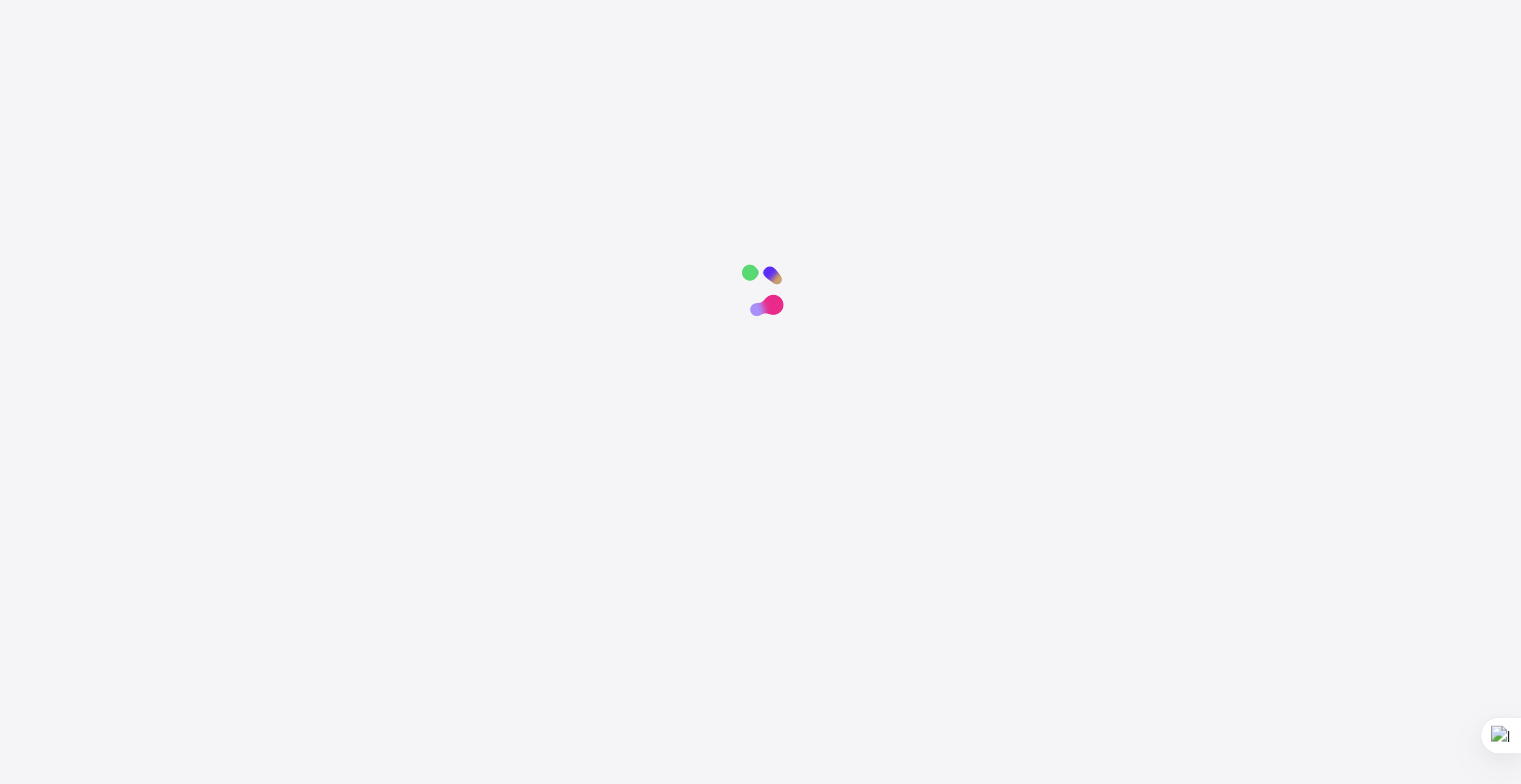 scroll, scrollTop: 0, scrollLeft: 0, axis: both 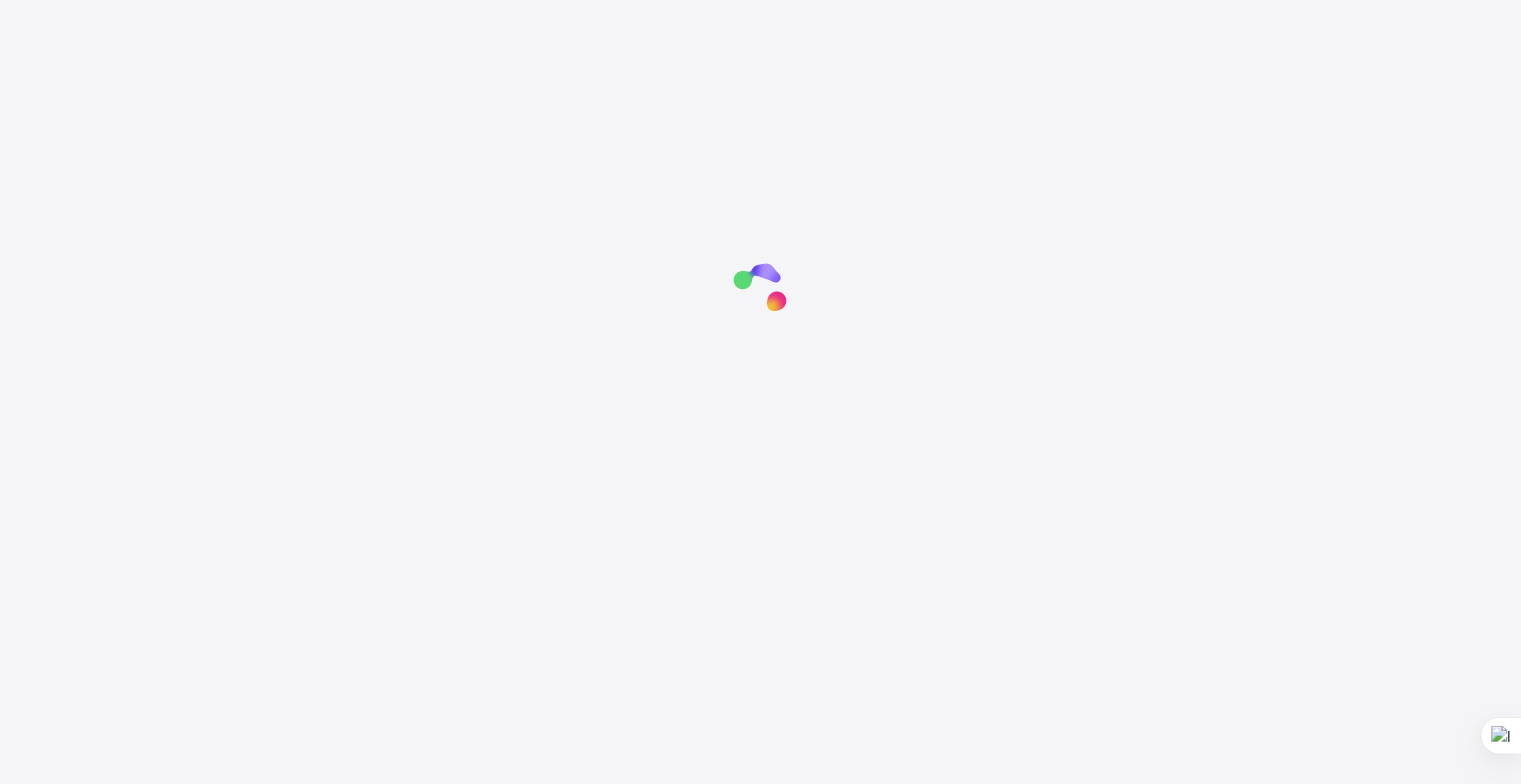 click at bounding box center (760, 291) 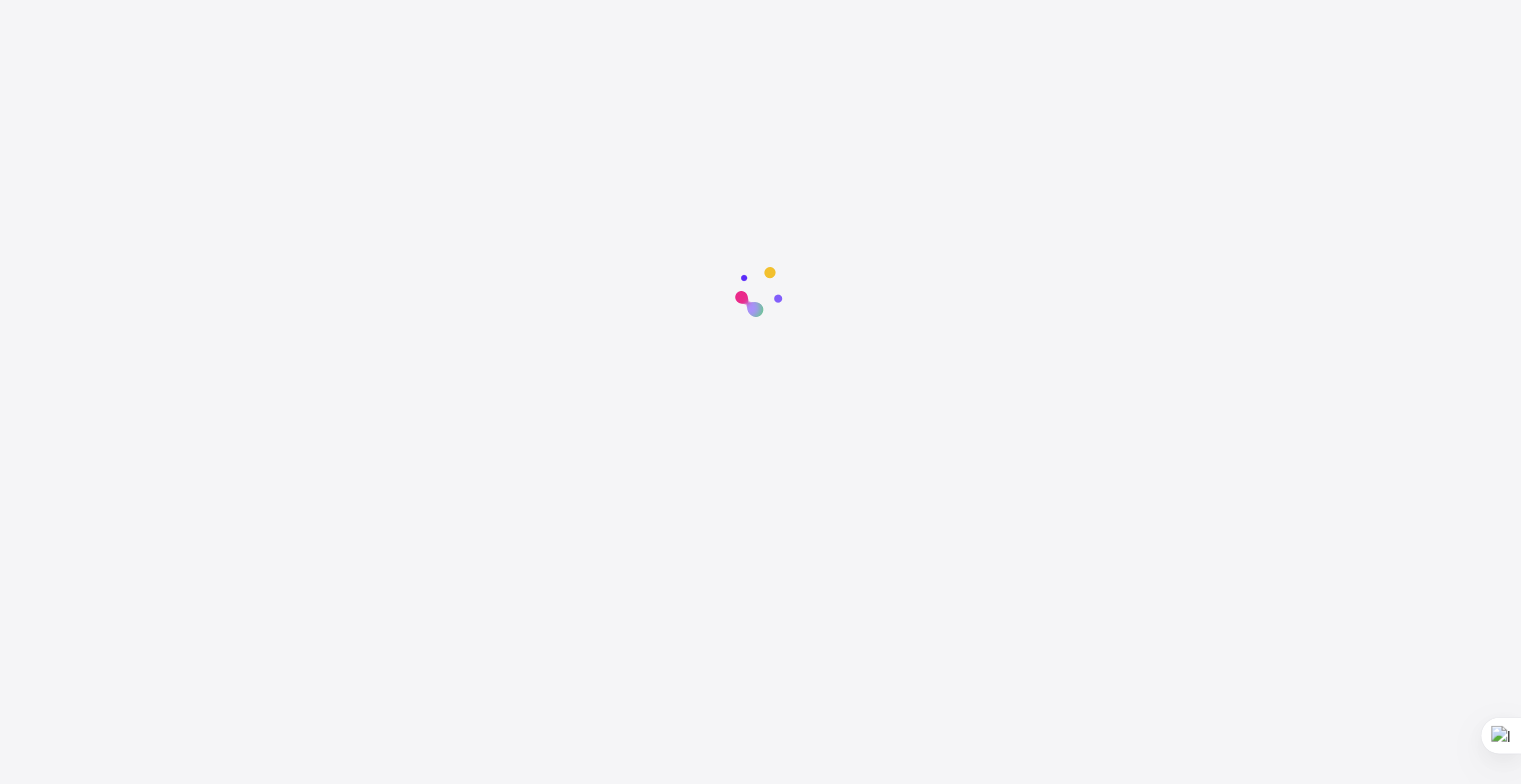 click 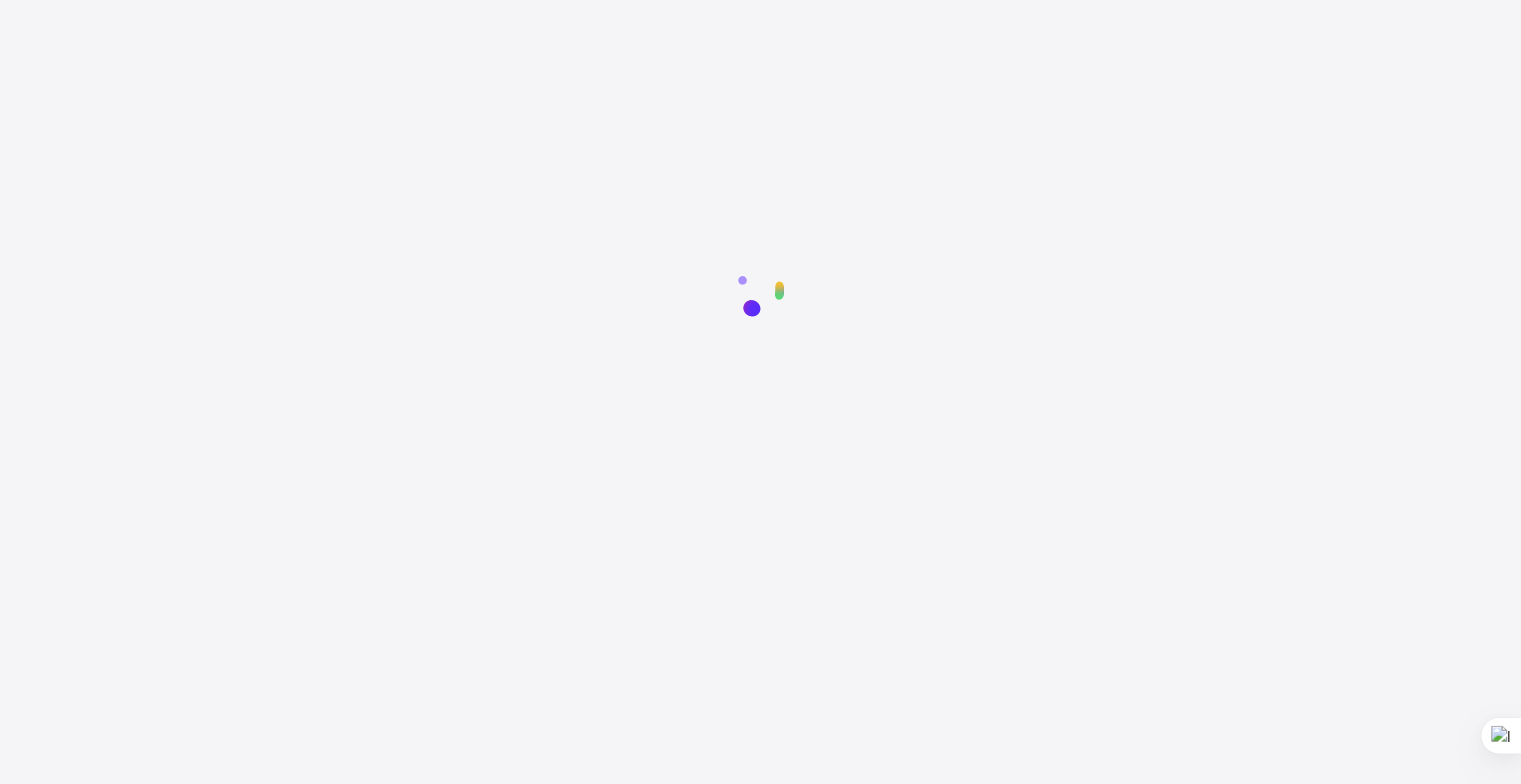 click 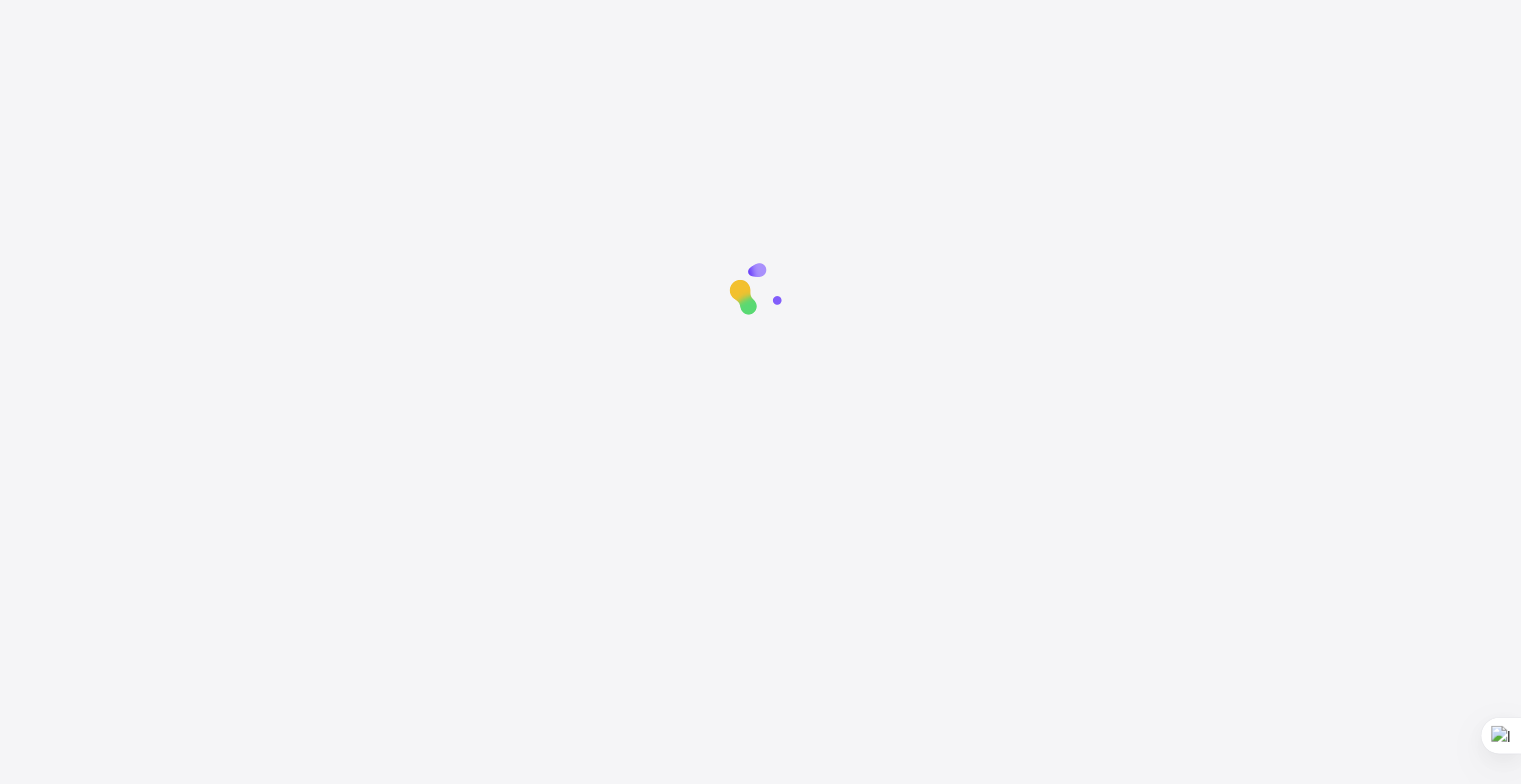 click 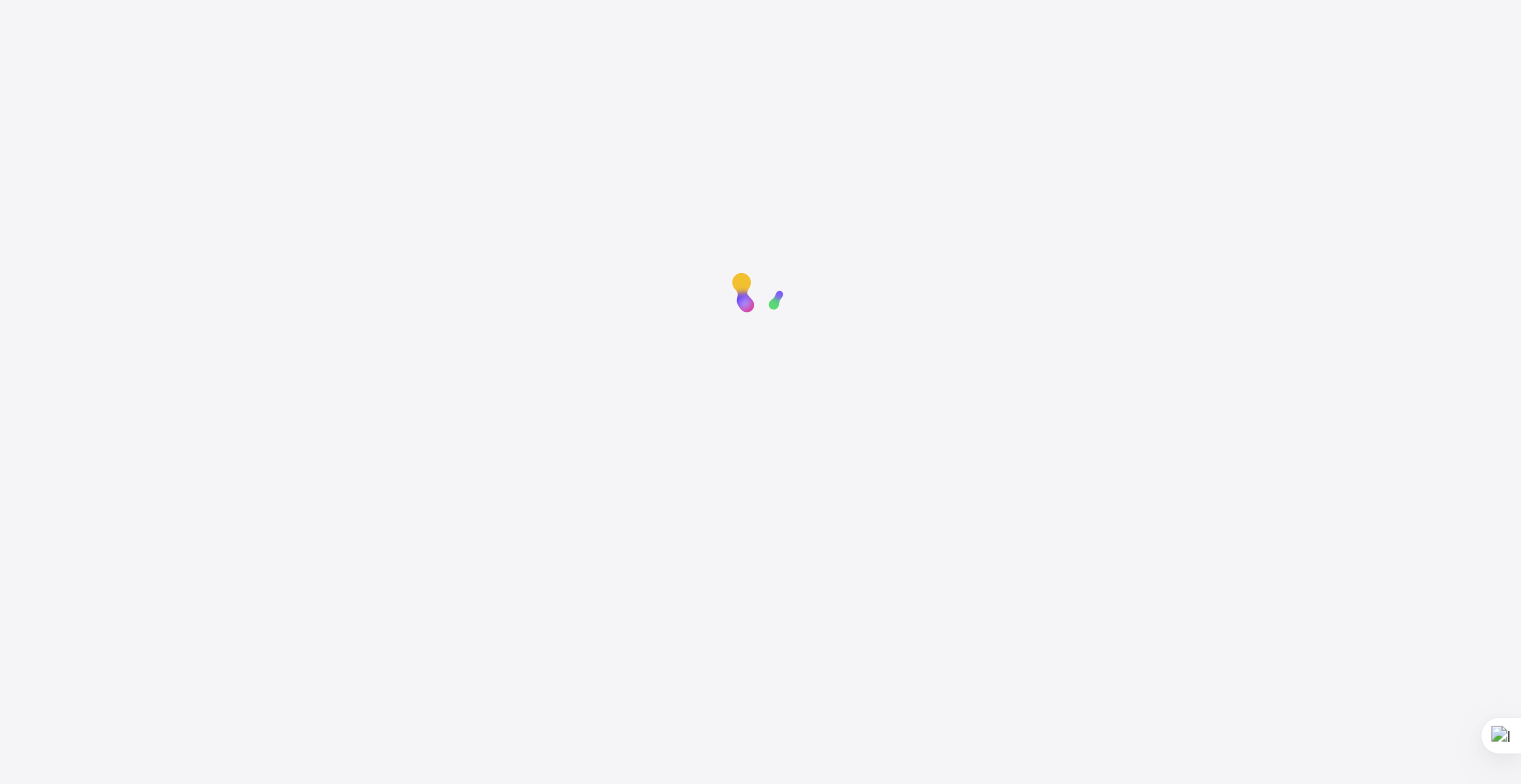 click 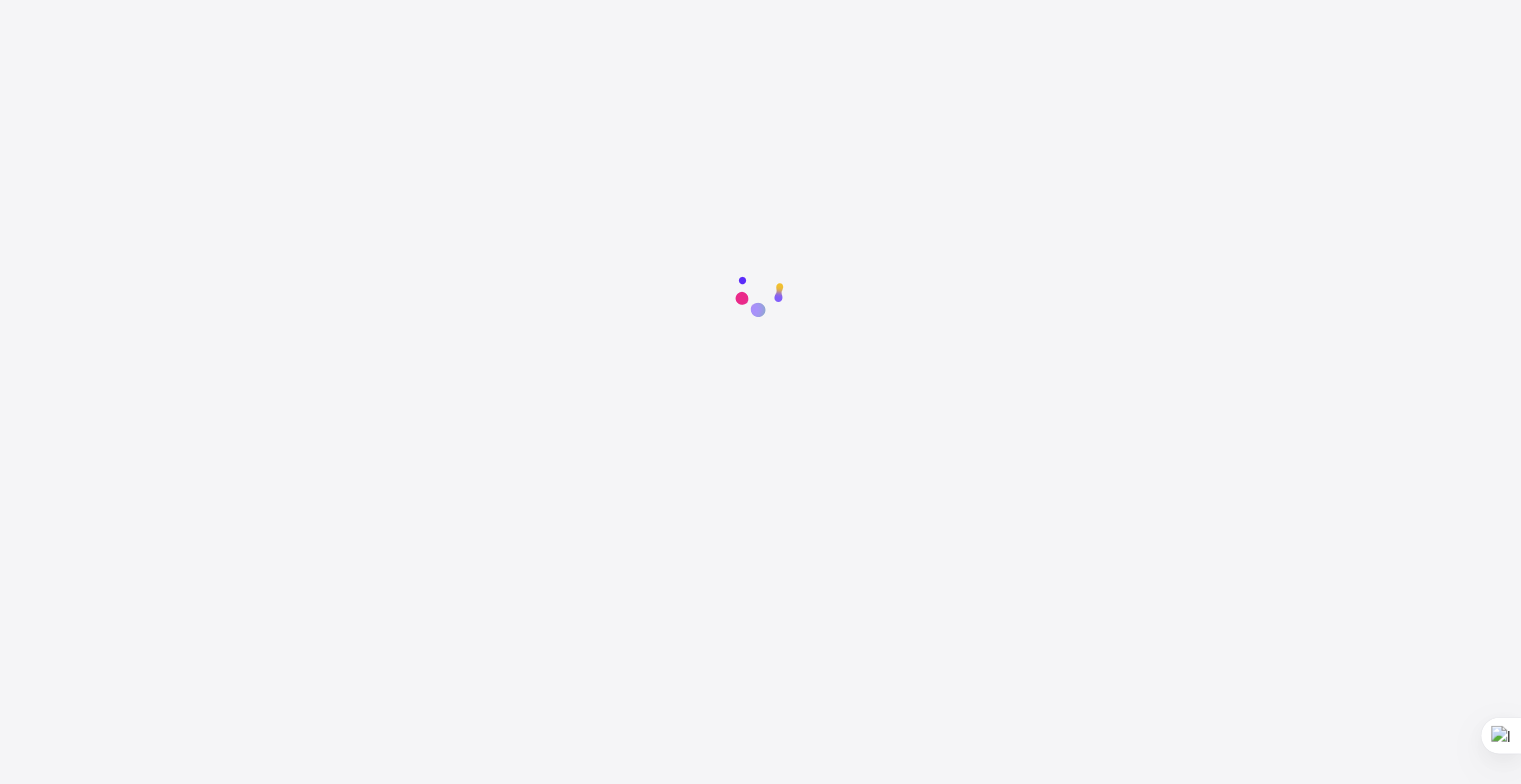 click 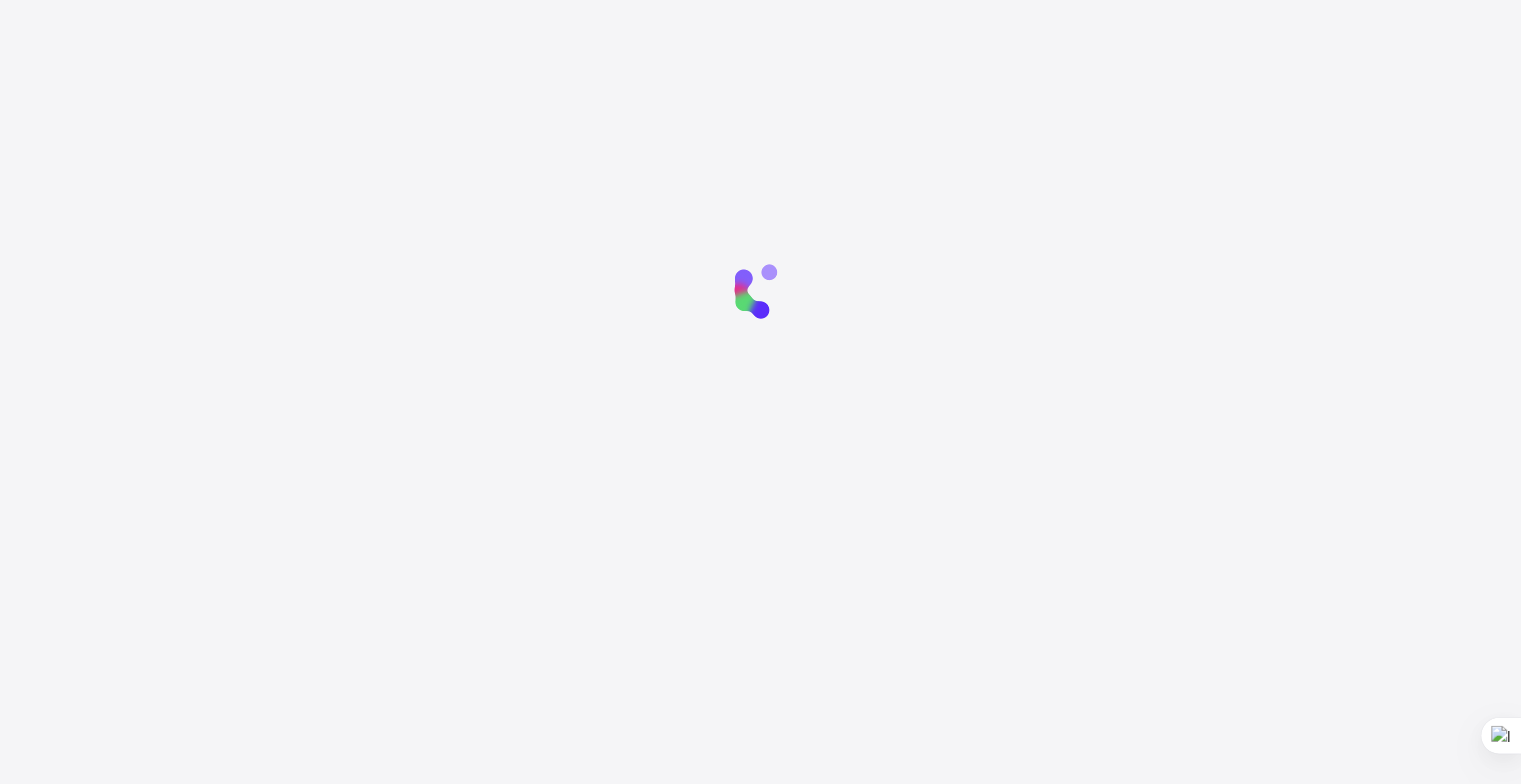 click at bounding box center [760, 291] 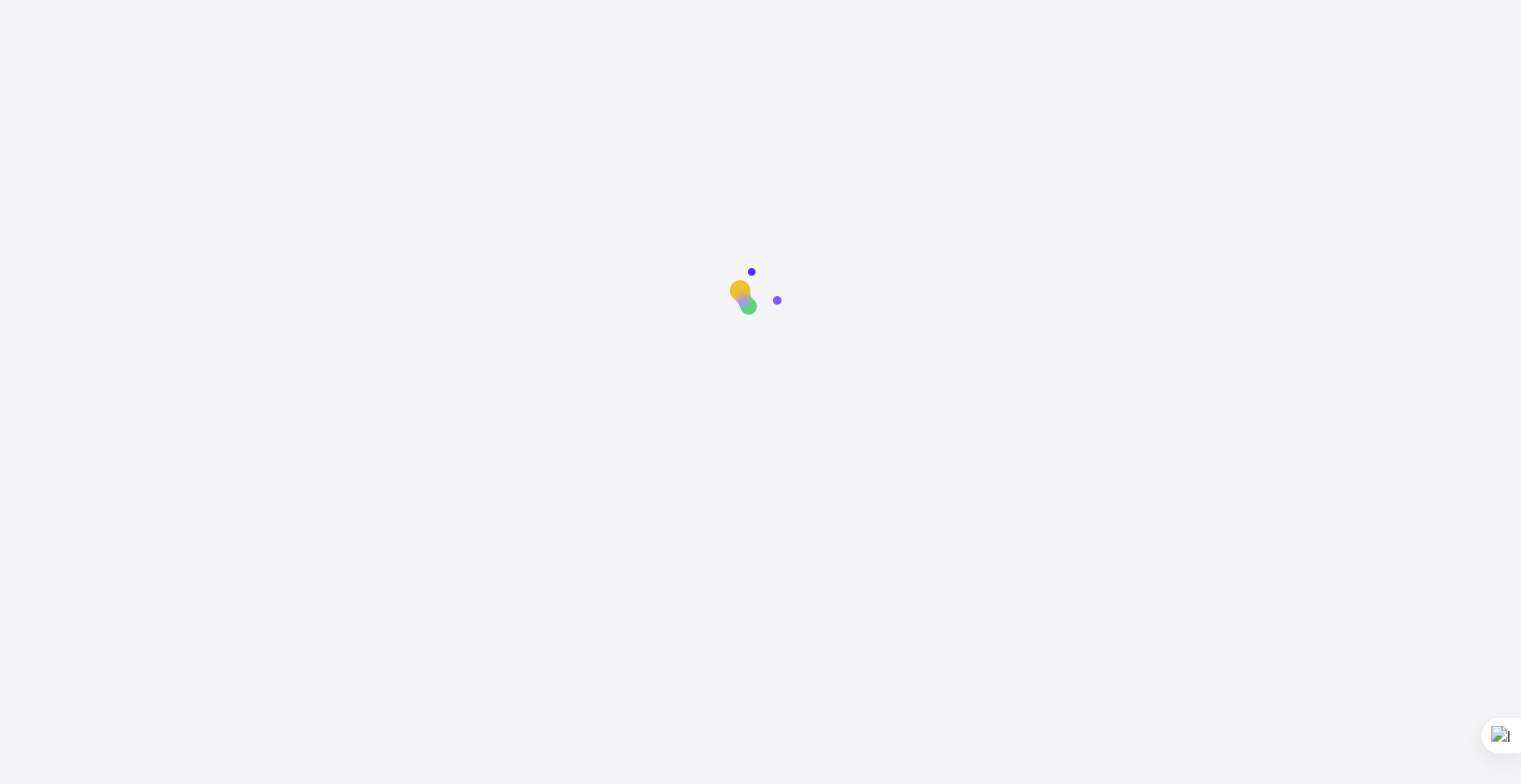click at bounding box center [761, 291] 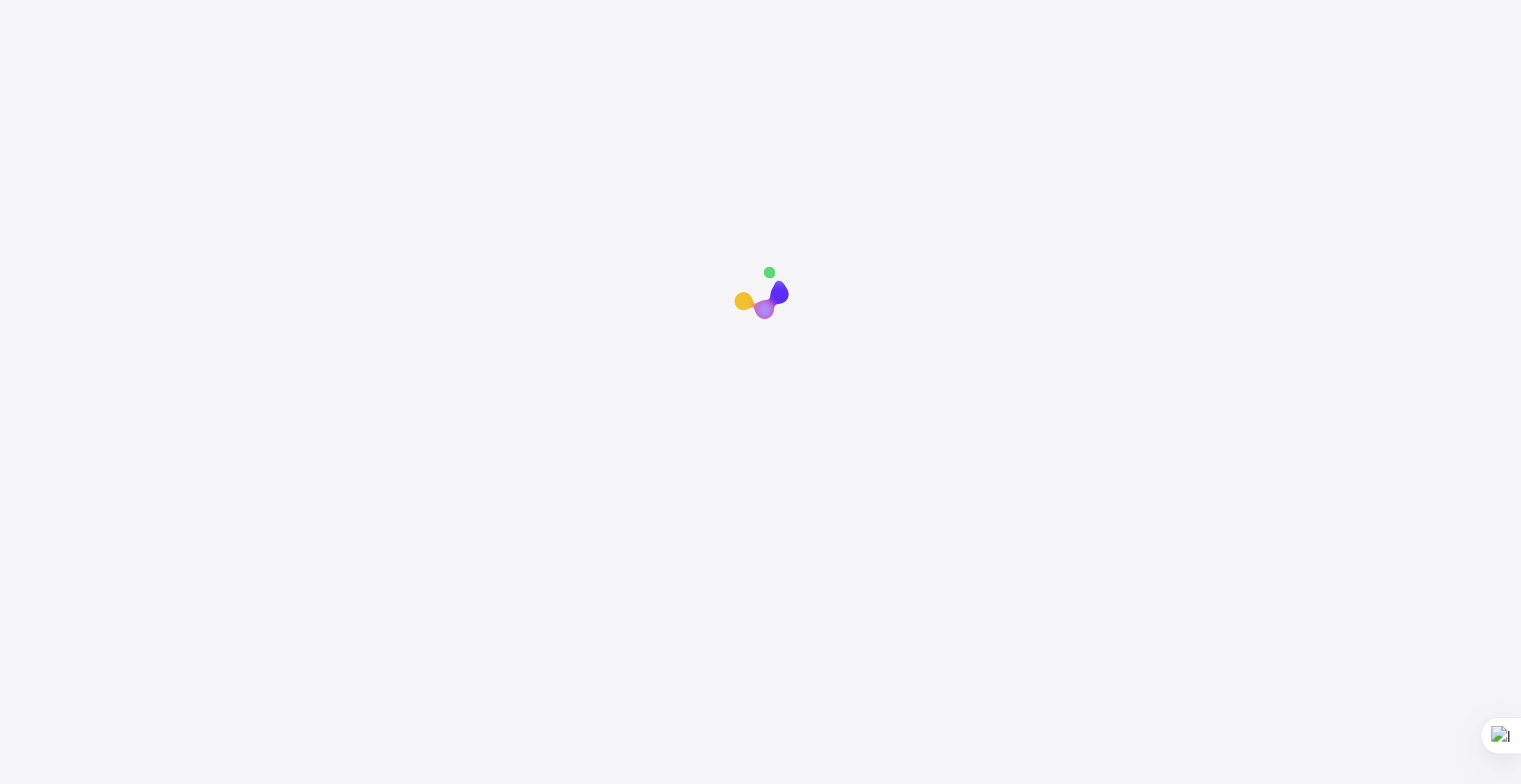 click at bounding box center [760, 642] 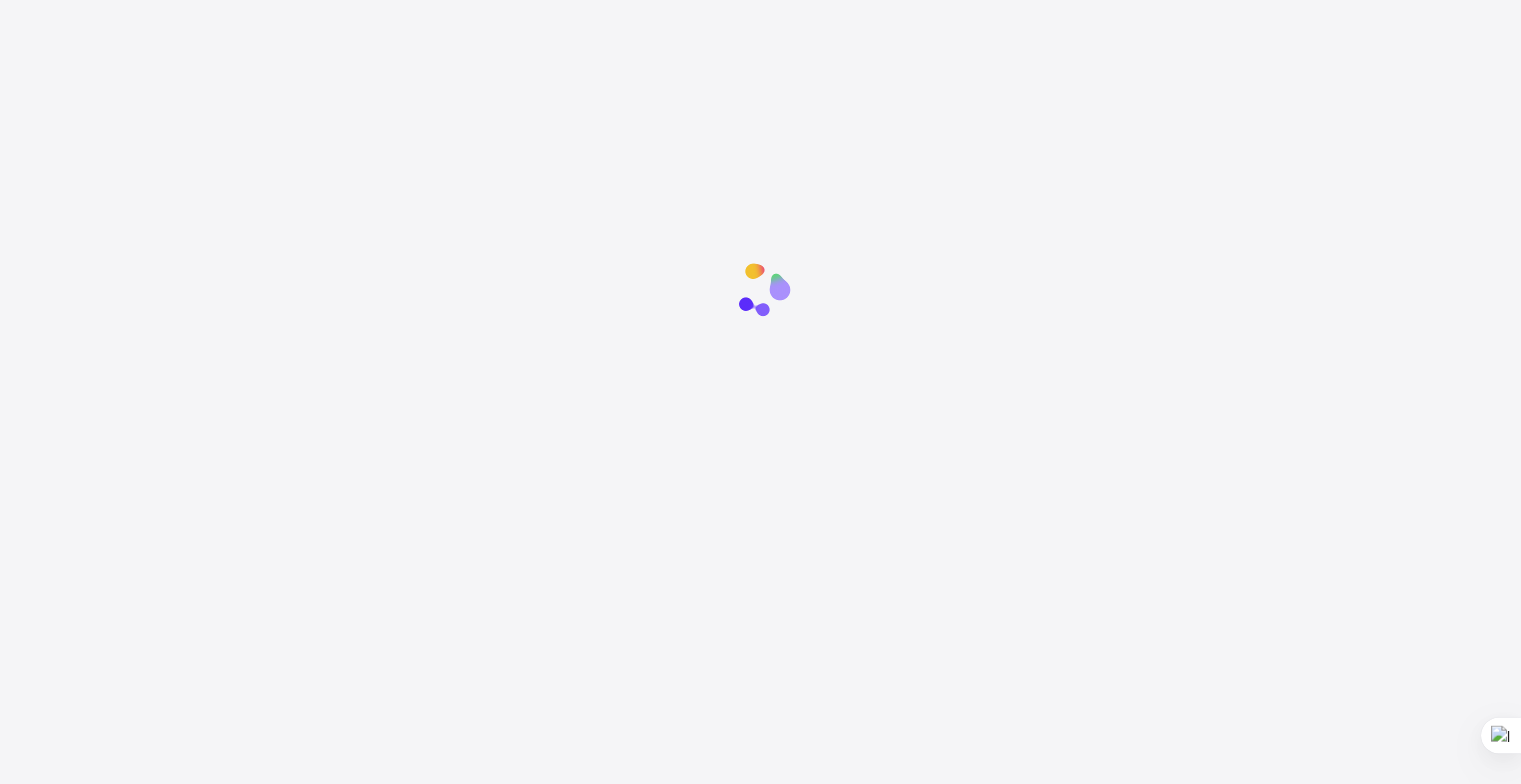 scroll, scrollTop: 0, scrollLeft: 0, axis: both 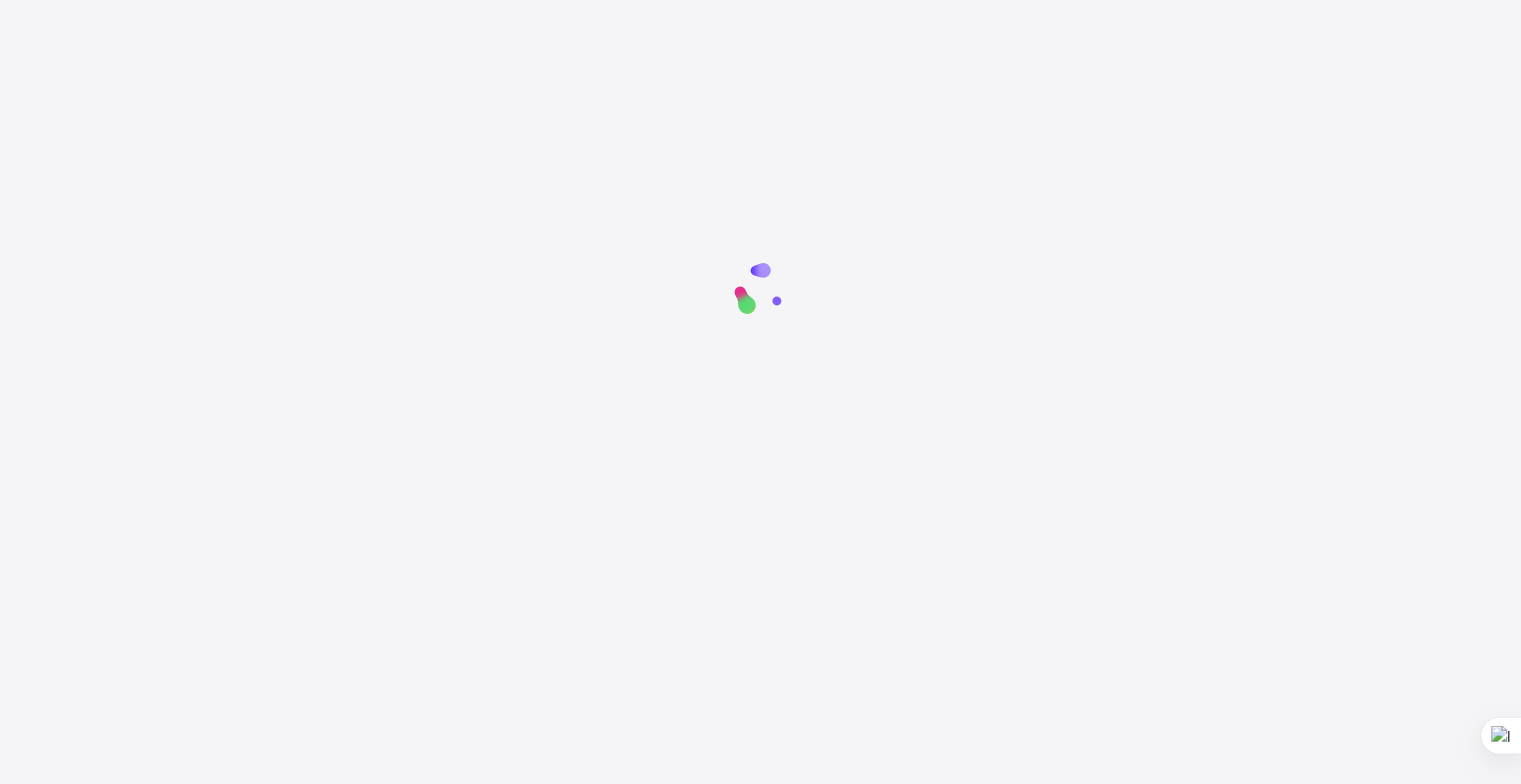 drag, startPoint x: 0, startPoint y: 0, endPoint x: 1452, endPoint y: 240, distance: 1471.701 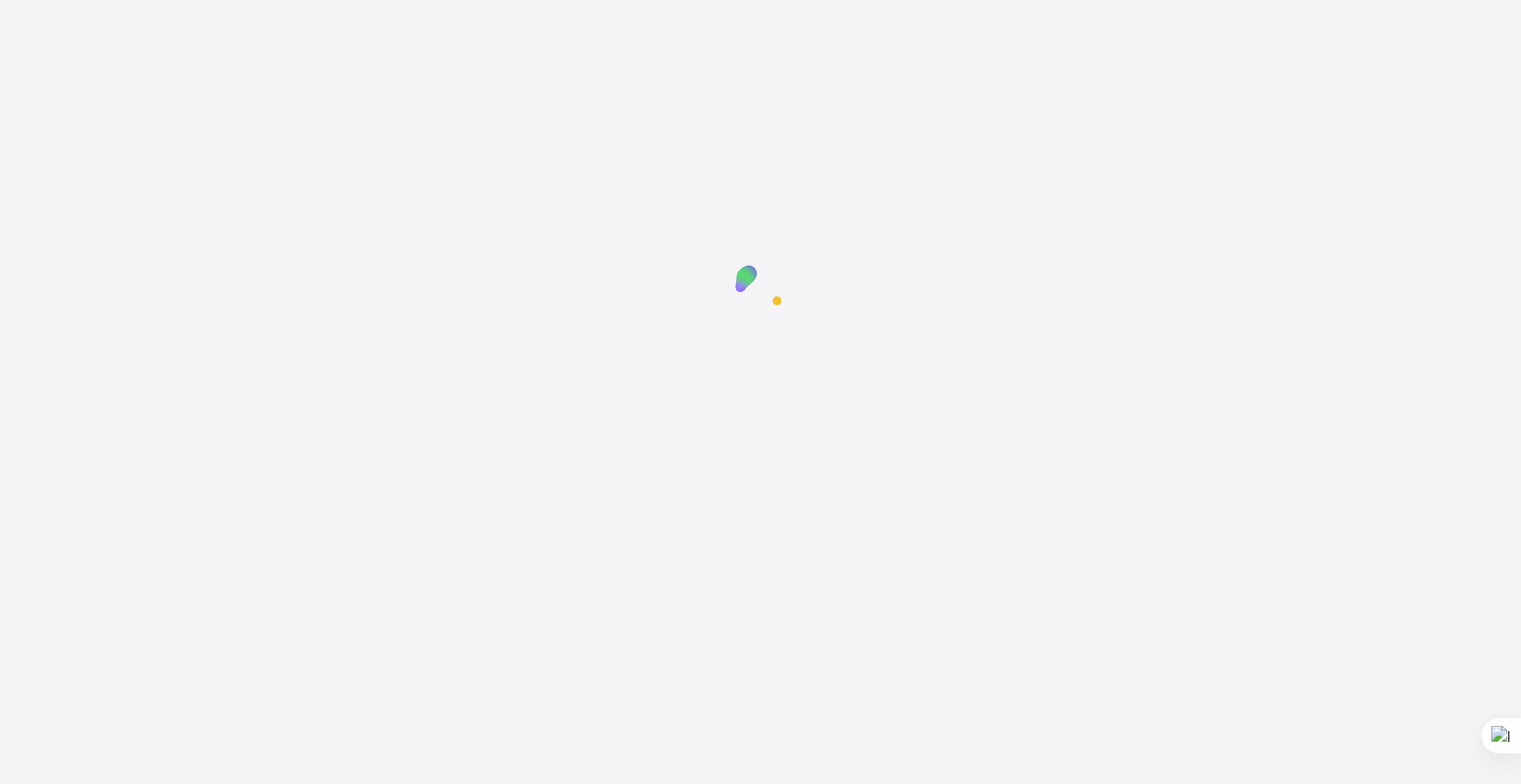 click at bounding box center [760, 517] 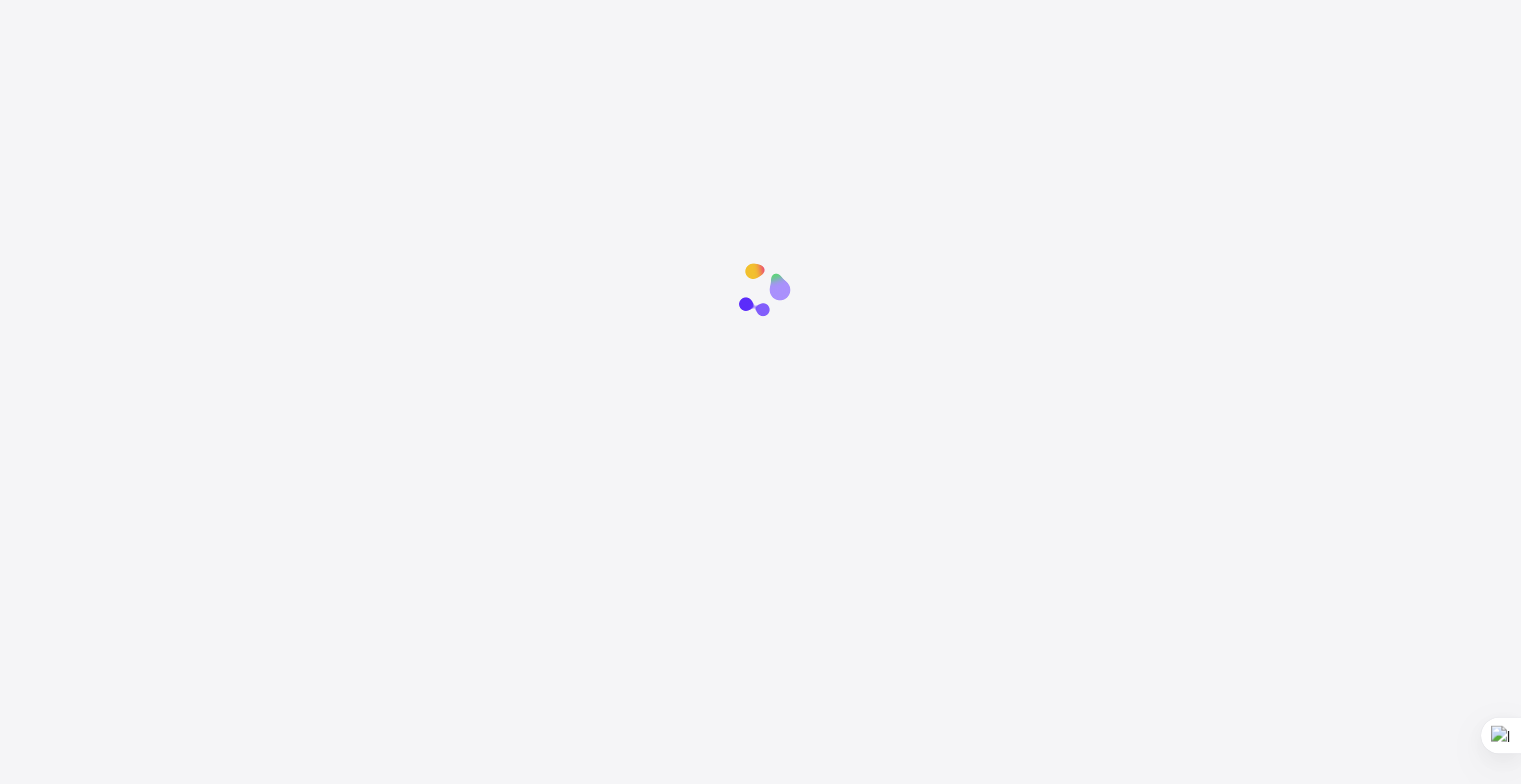 scroll, scrollTop: 0, scrollLeft: 0, axis: both 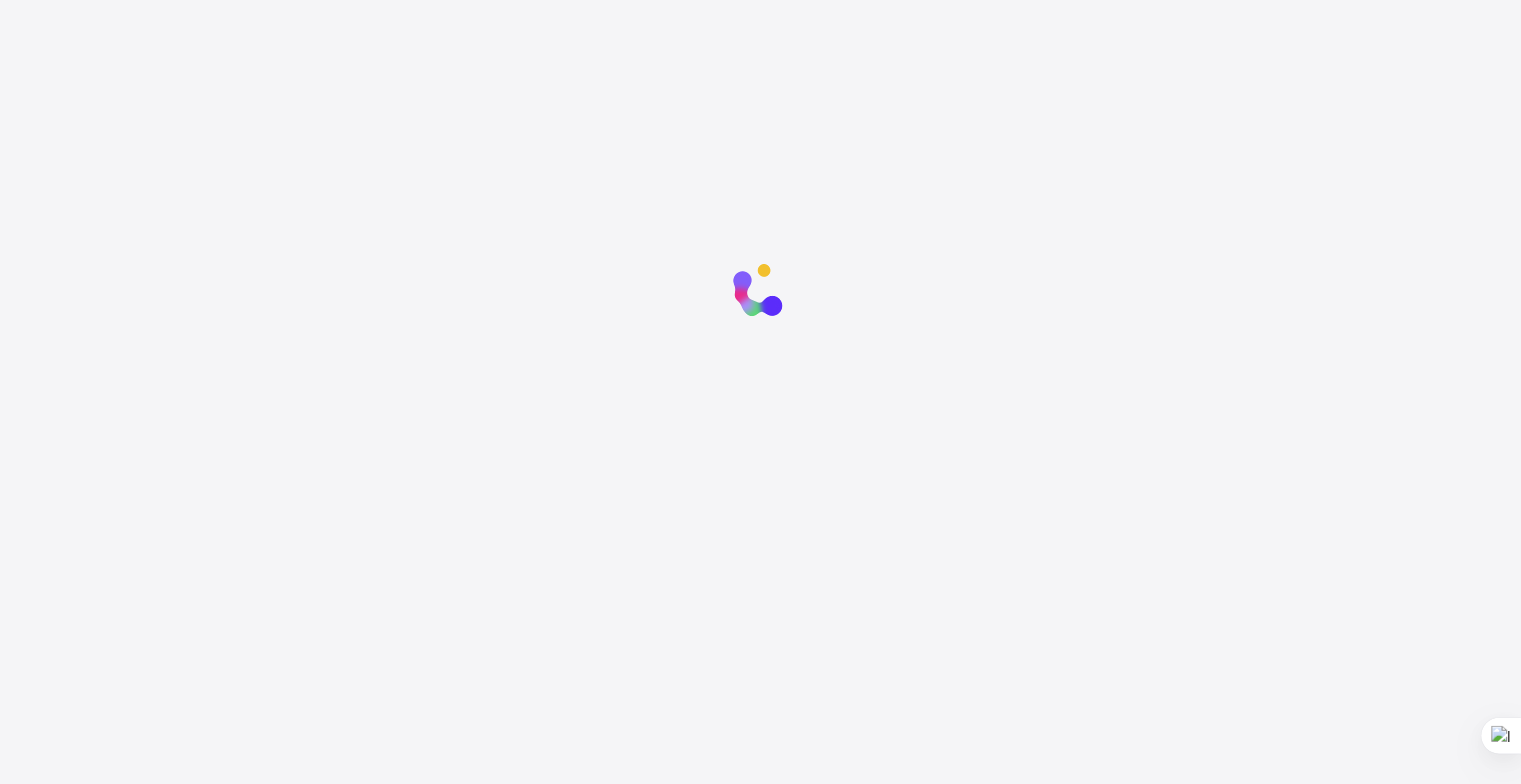 click 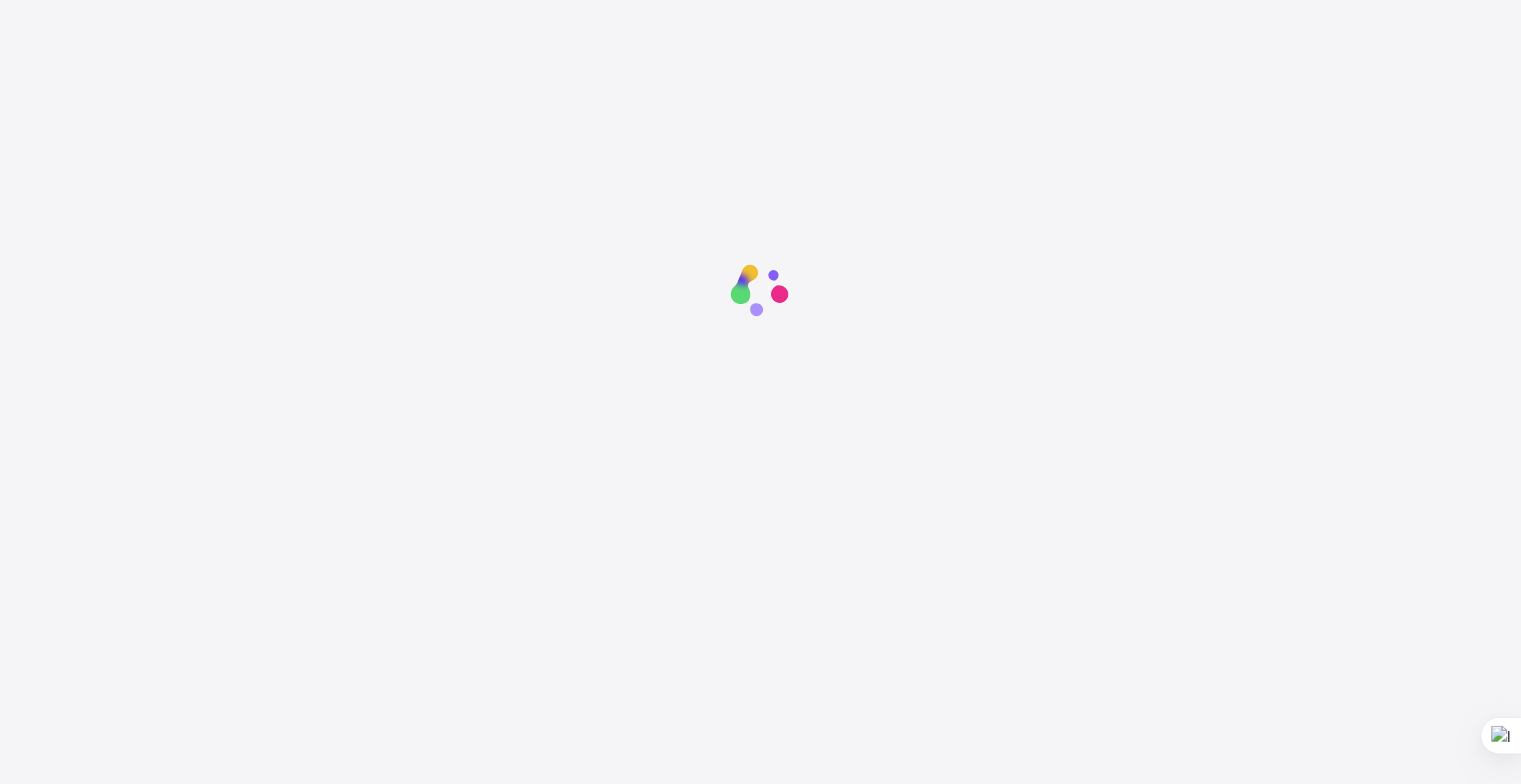 click 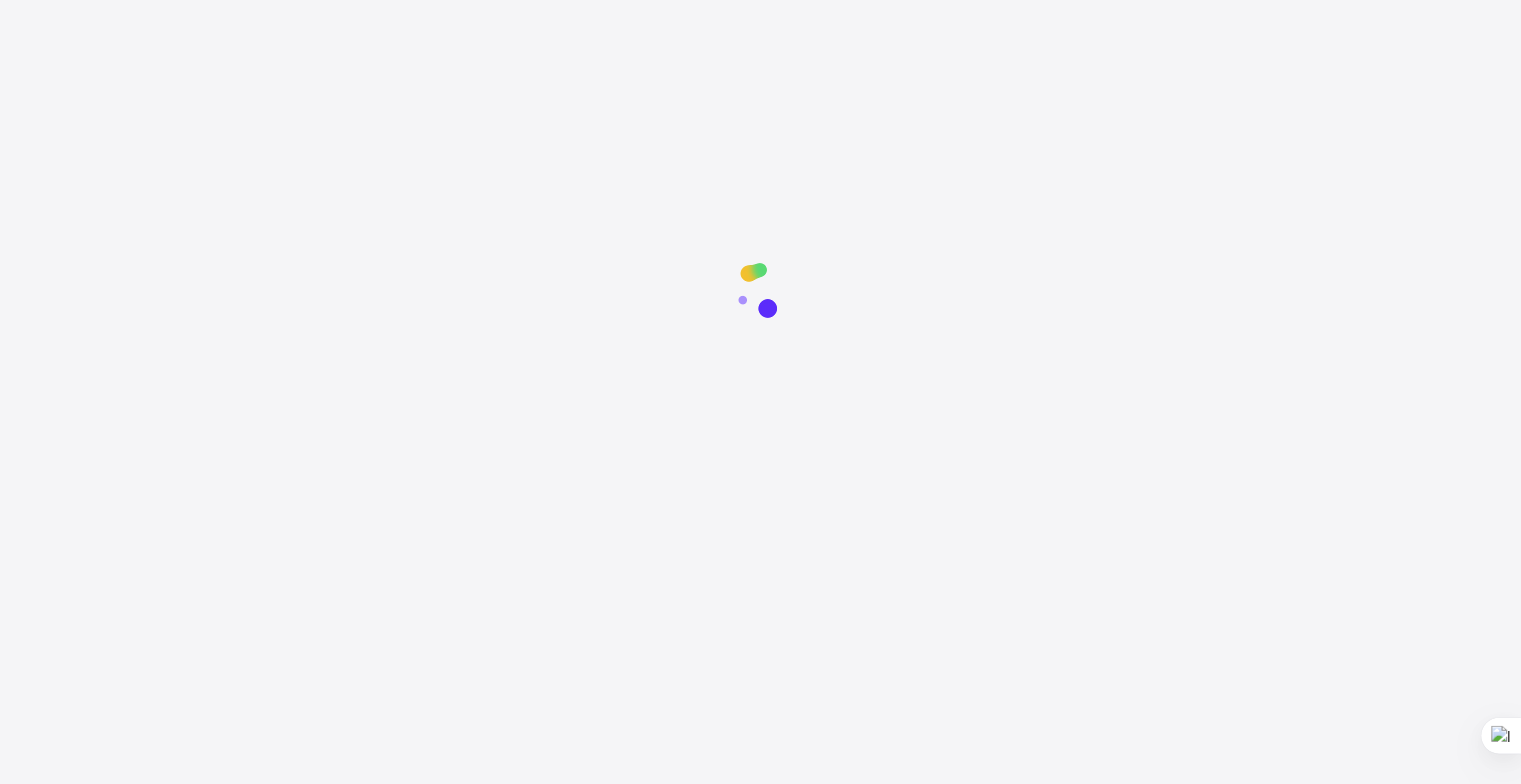 click at bounding box center (761, 291) 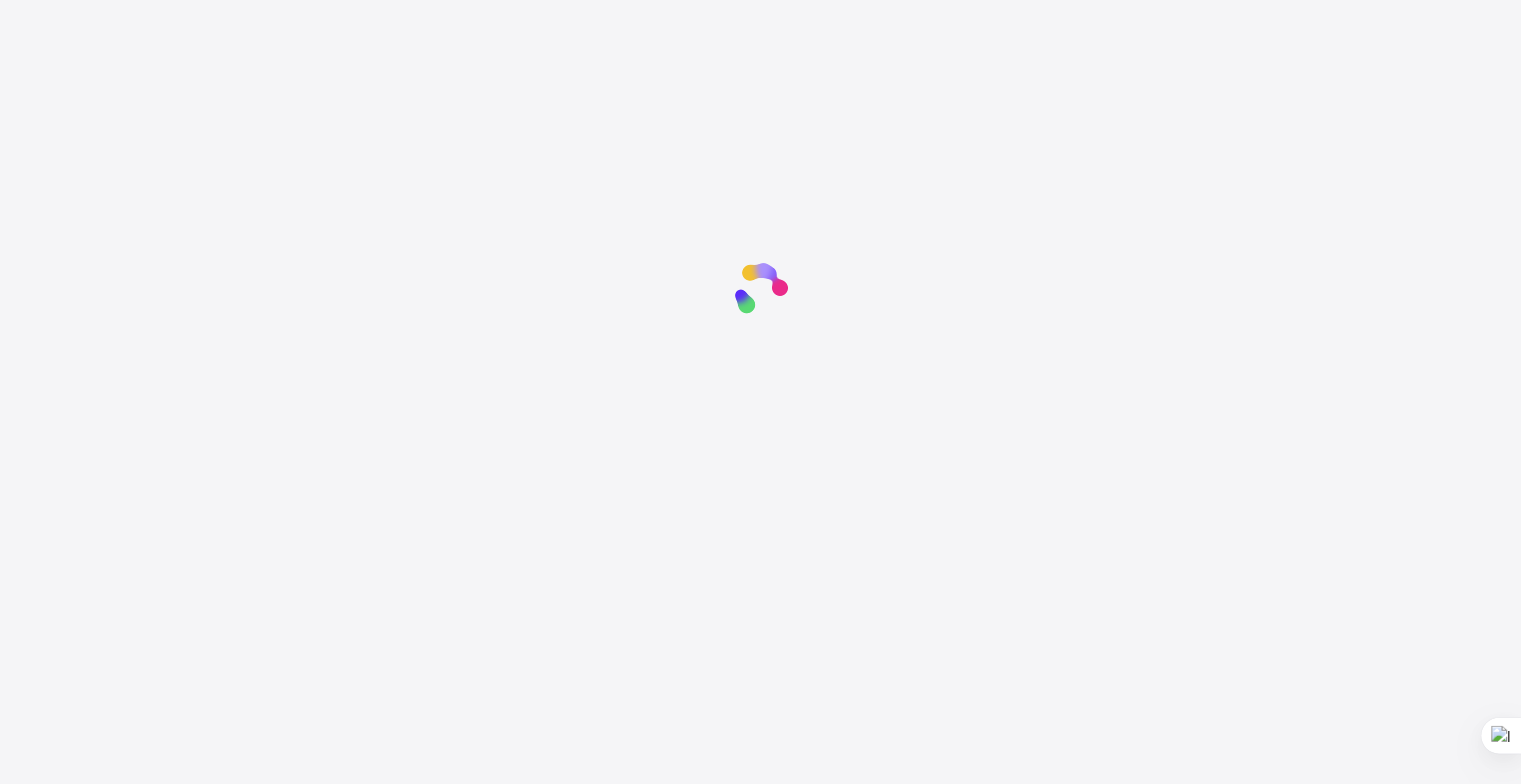 click at bounding box center [761, 291] 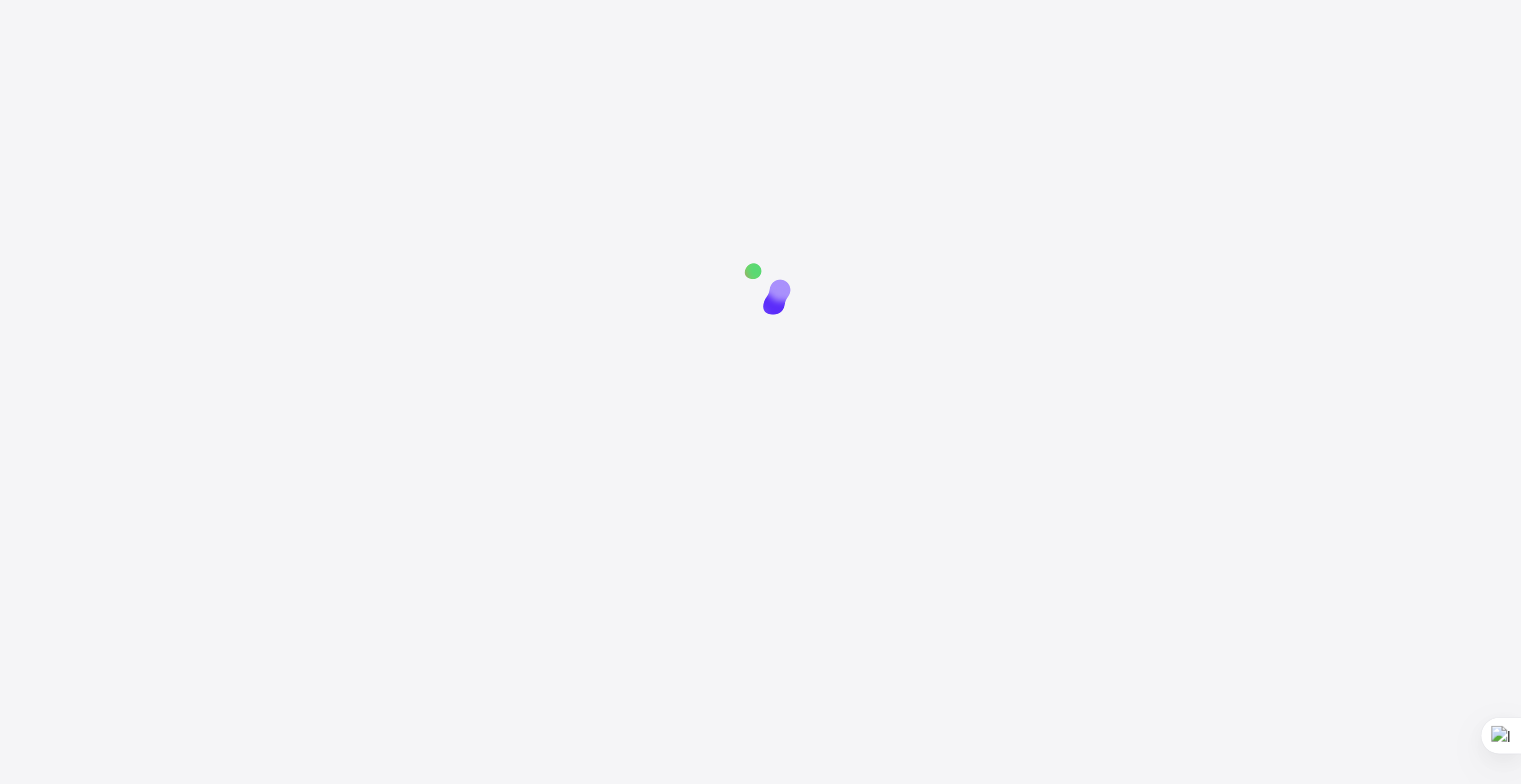 click at bounding box center (760, 642) 